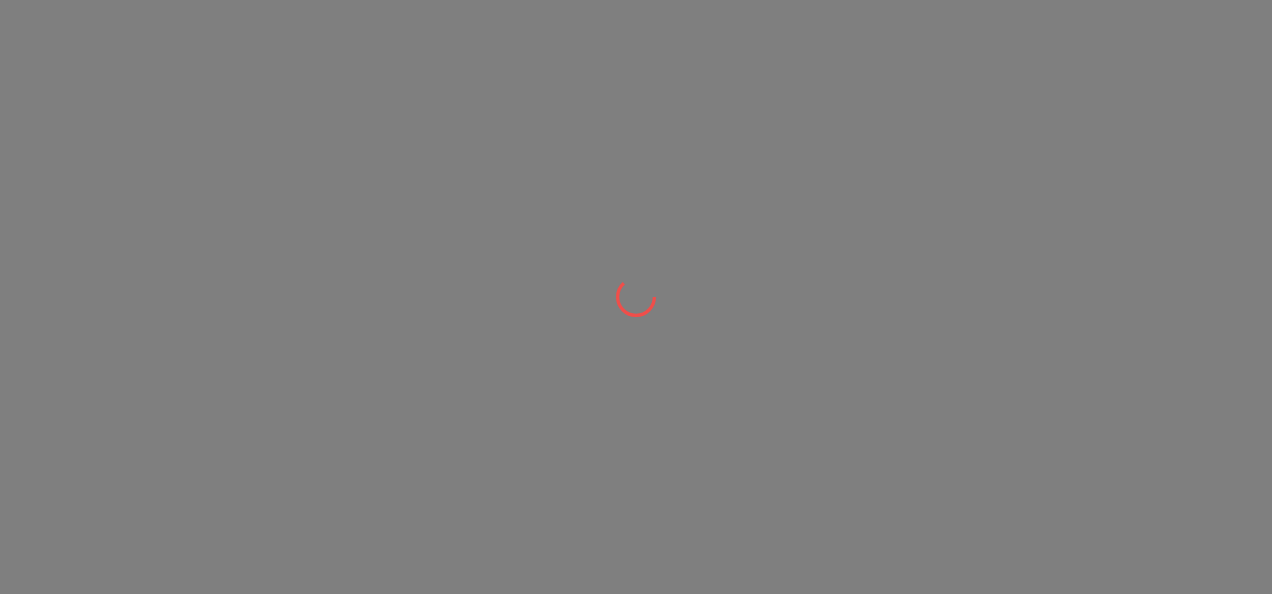 scroll, scrollTop: 0, scrollLeft: 0, axis: both 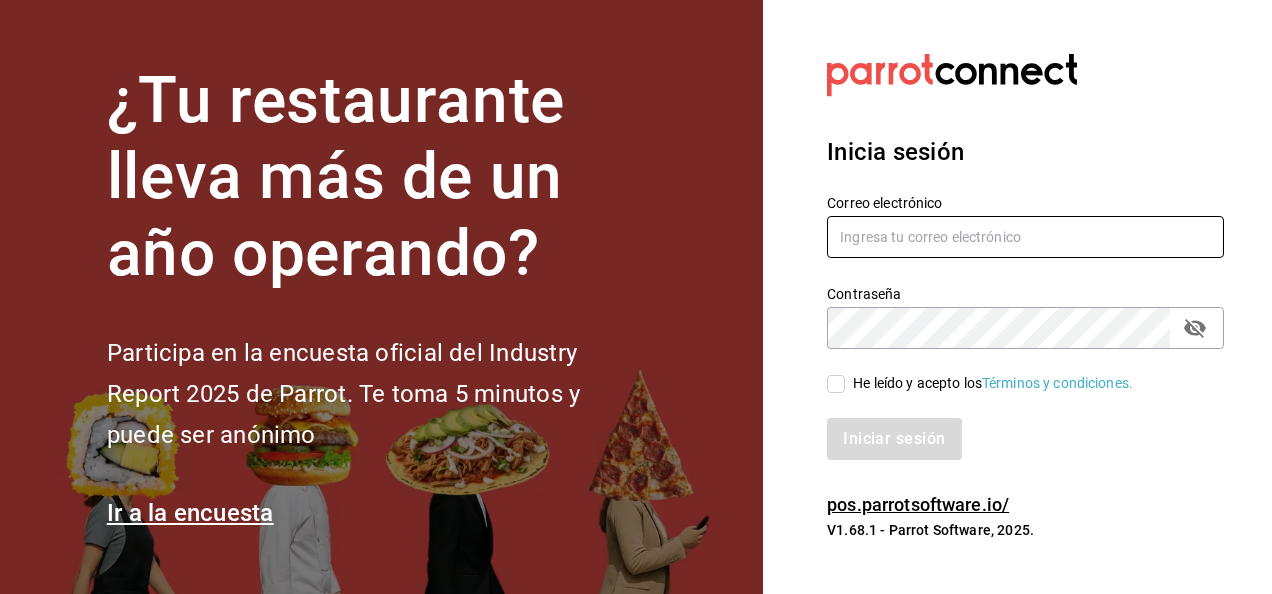 type on "[USERNAME]@example.com" 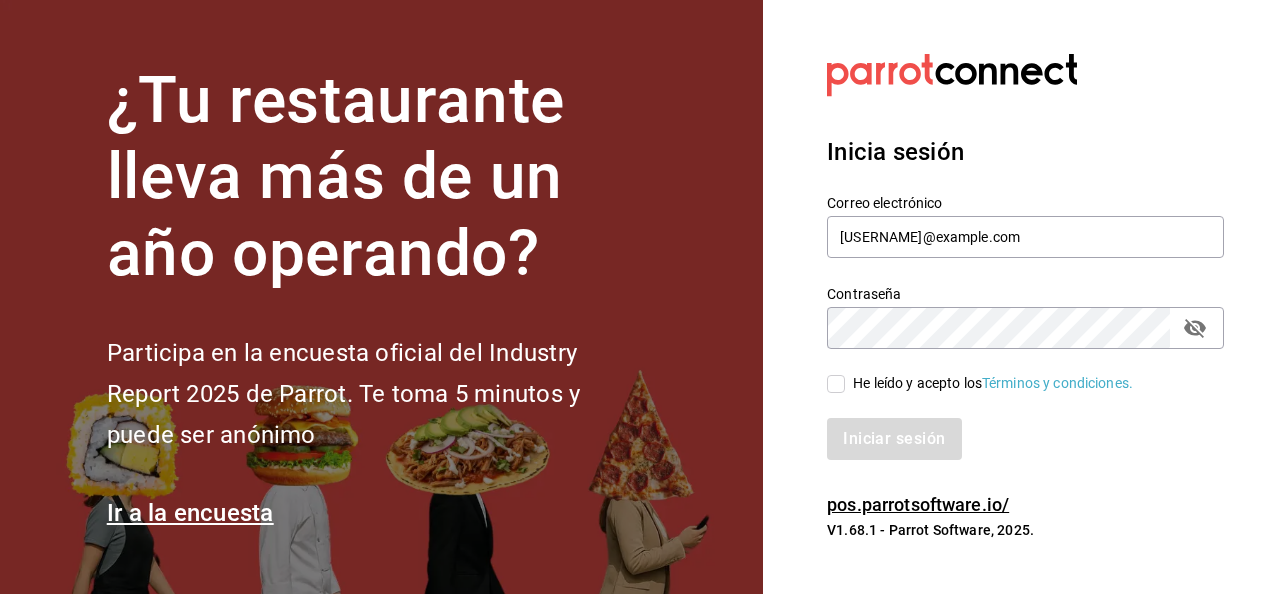 click on "He leído y acepto los  Términos y condiciones." at bounding box center [836, 384] 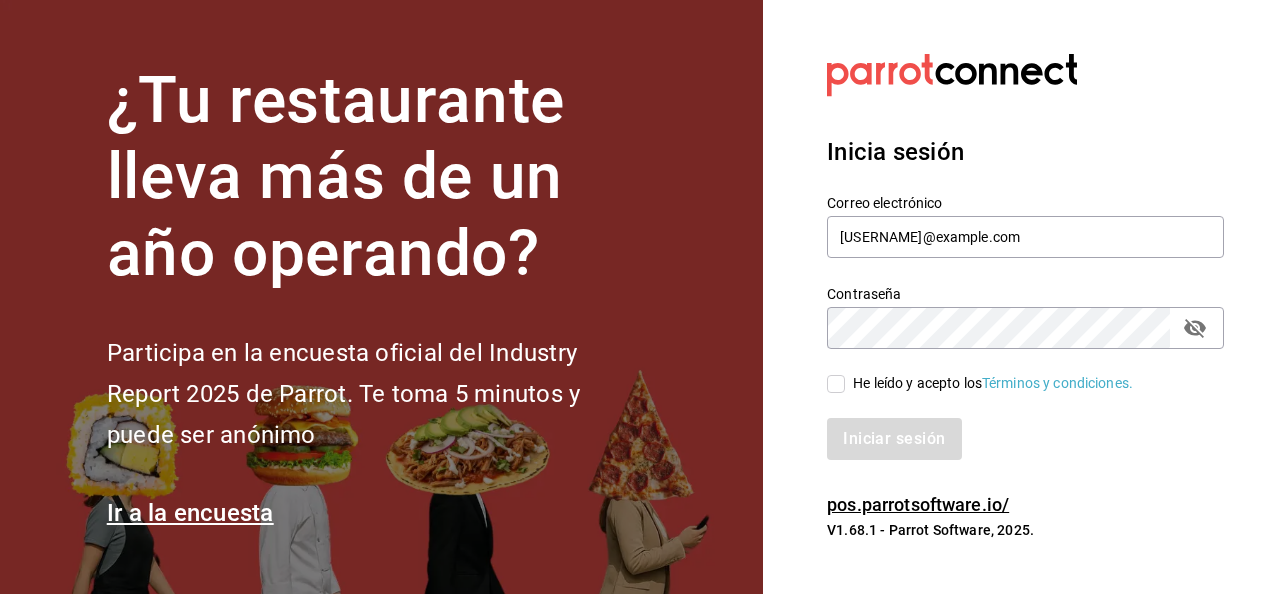 checkbox on "true" 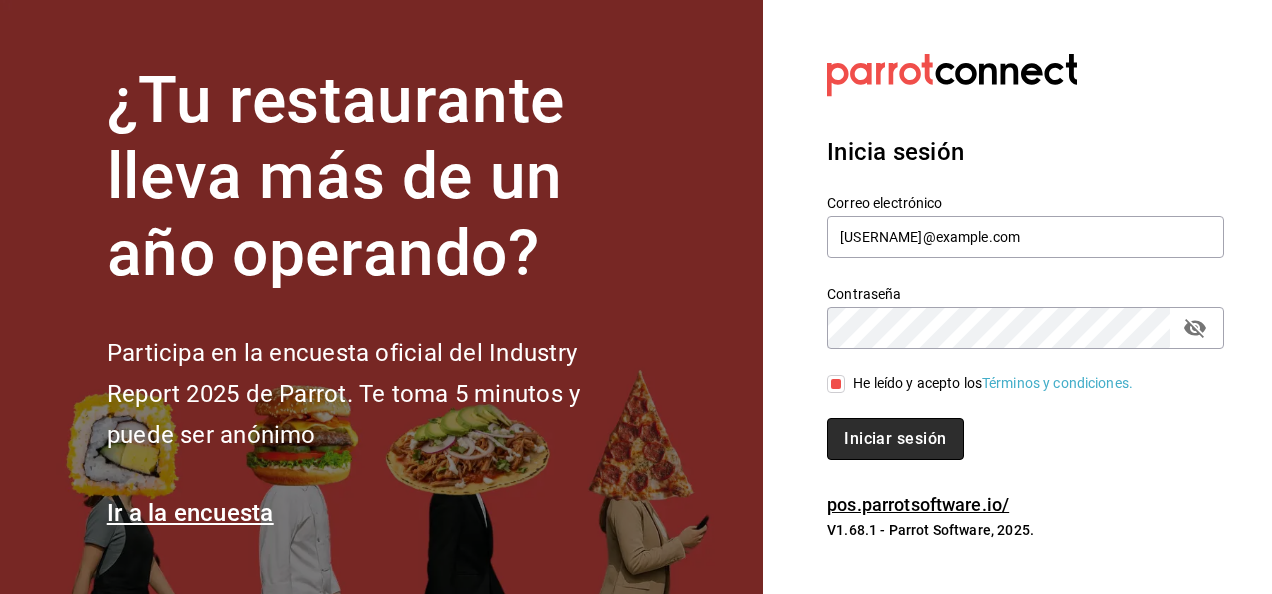 click on "Iniciar sesión" at bounding box center [895, 439] 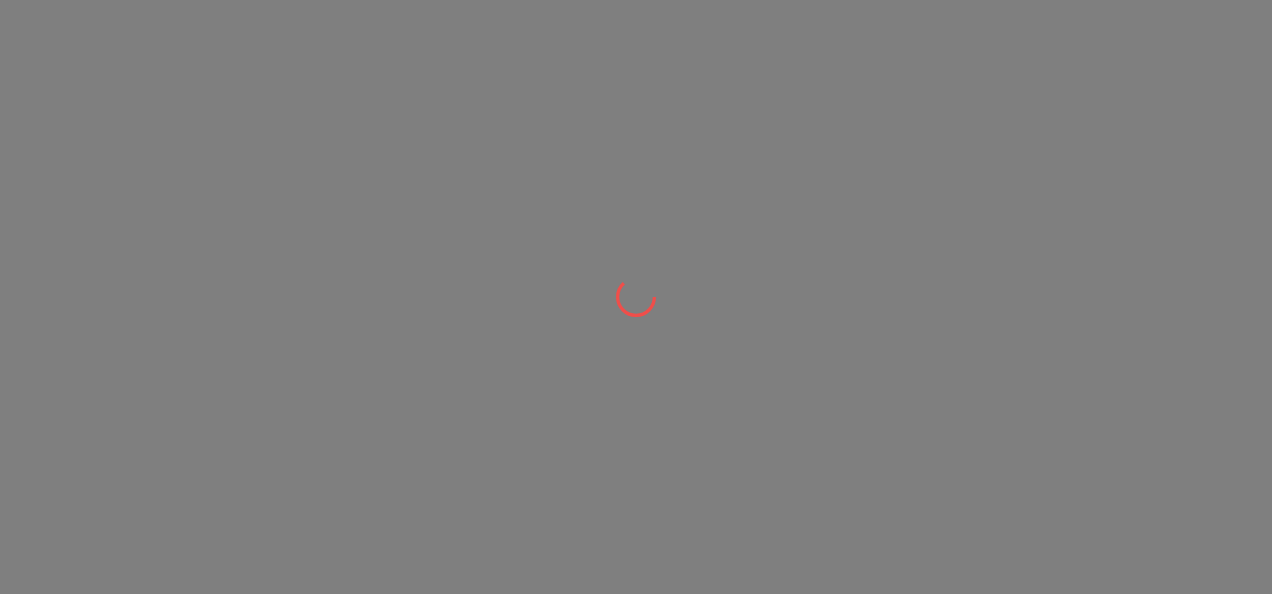 scroll, scrollTop: 0, scrollLeft: 0, axis: both 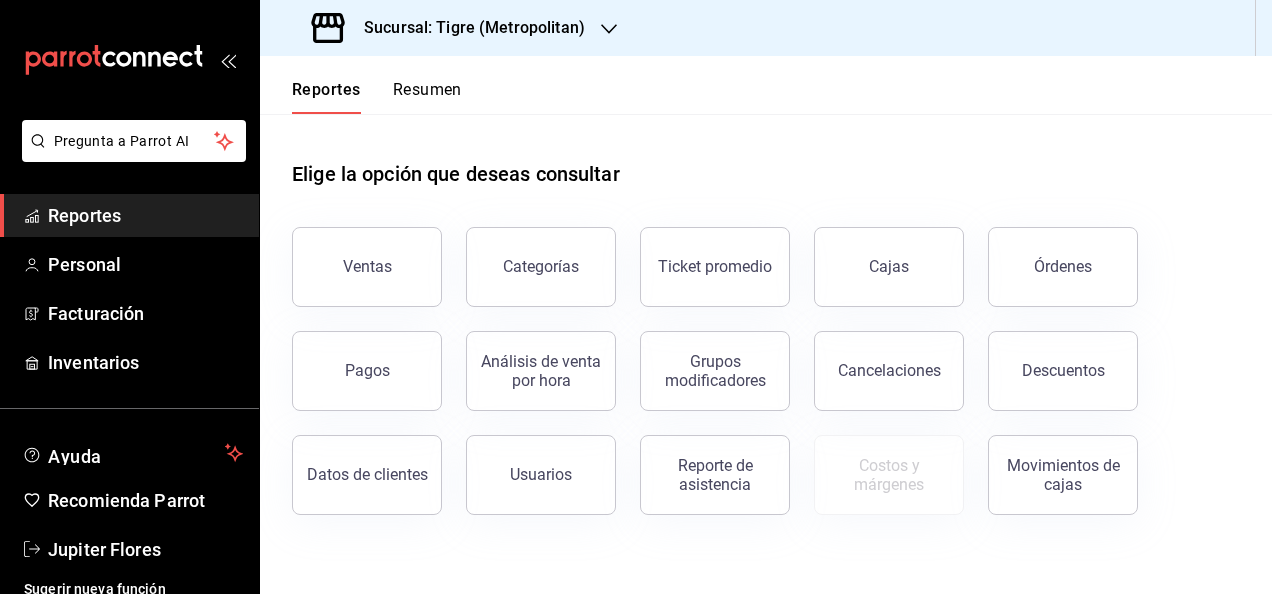 click on "Sucursal: Tigre (Metropolitan)" at bounding box center (450, 28) 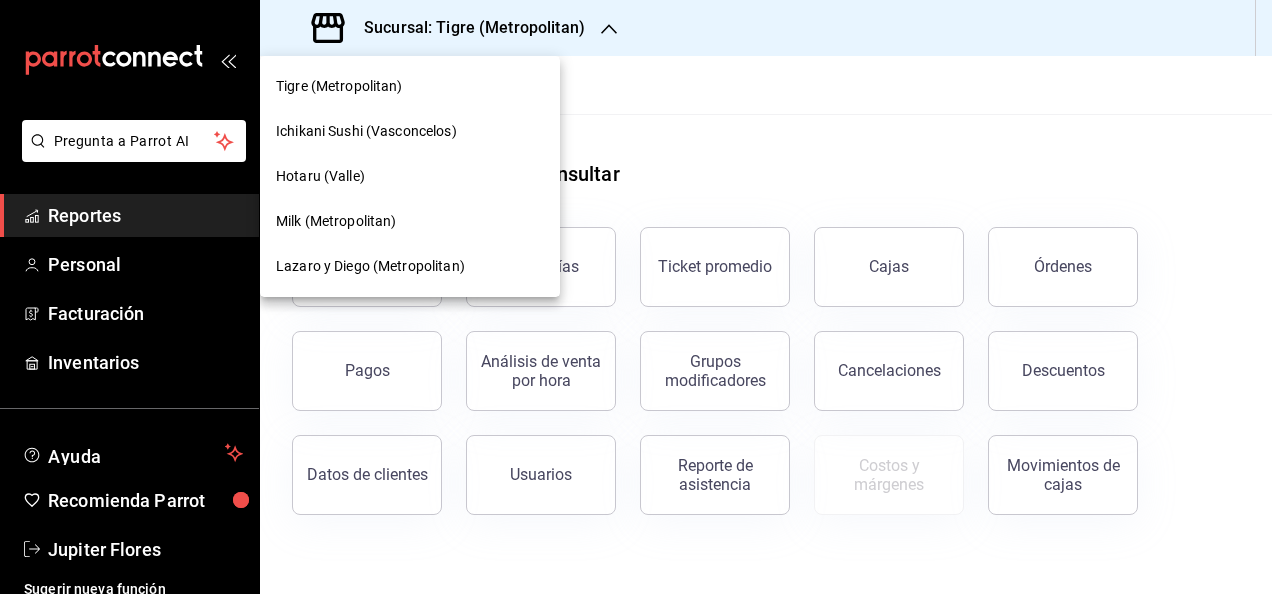 click at bounding box center [636, 297] 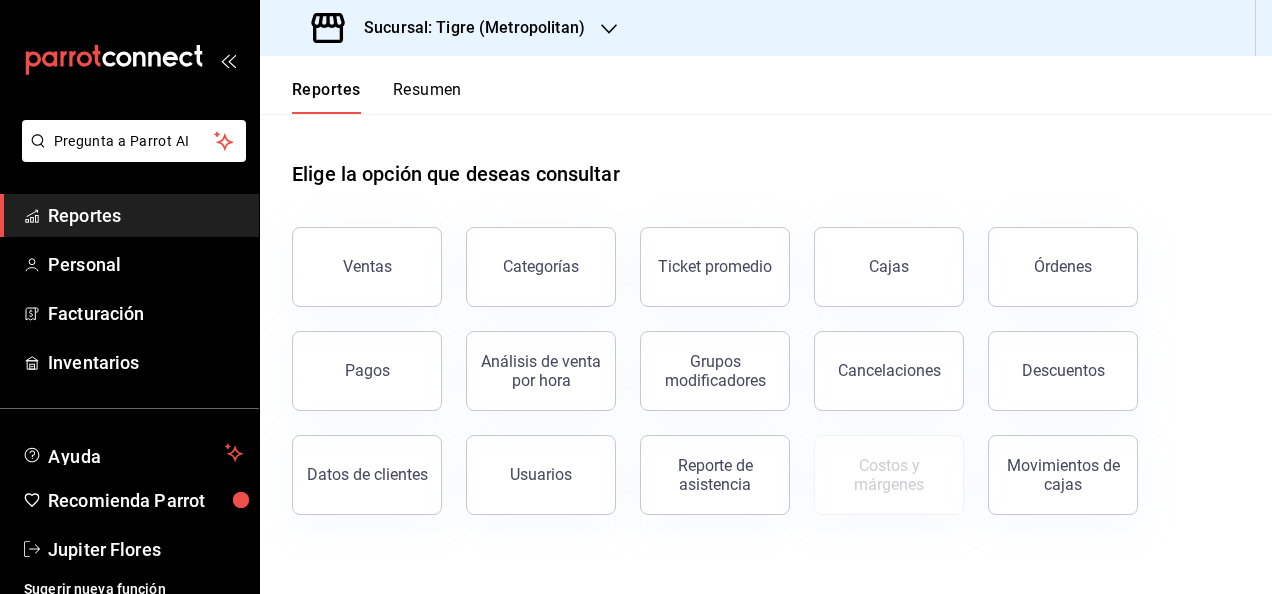 click on "Sucursal: Tigre (Metropolitan)" at bounding box center [466, 28] 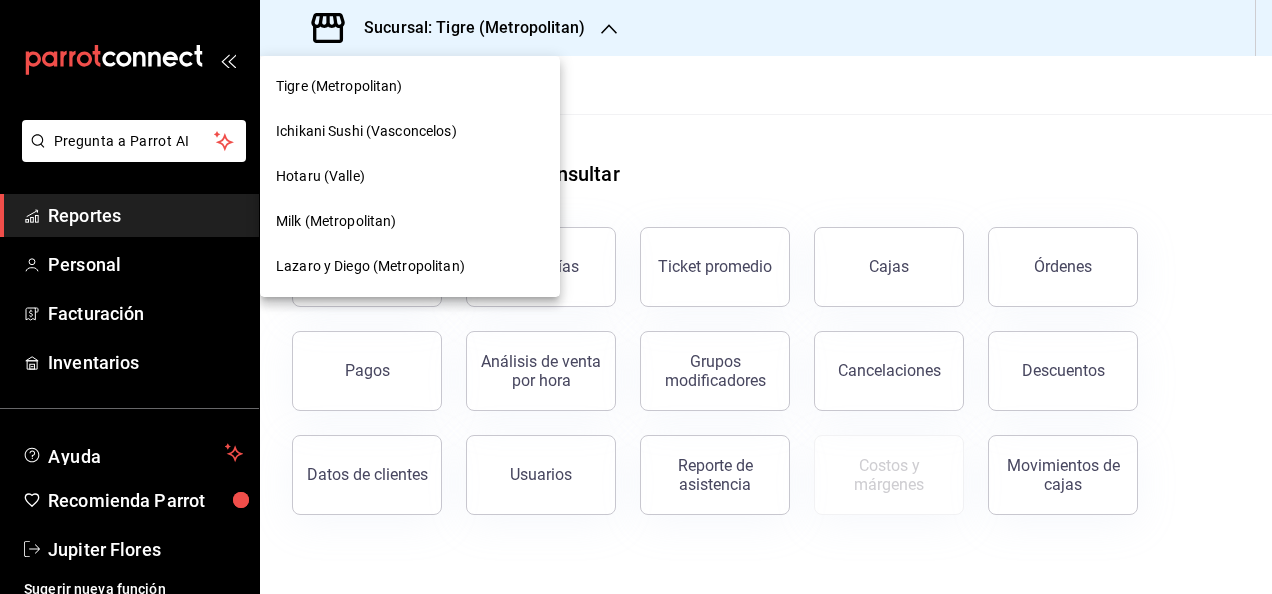 click on "Hotaru (Valle)" at bounding box center [410, 176] 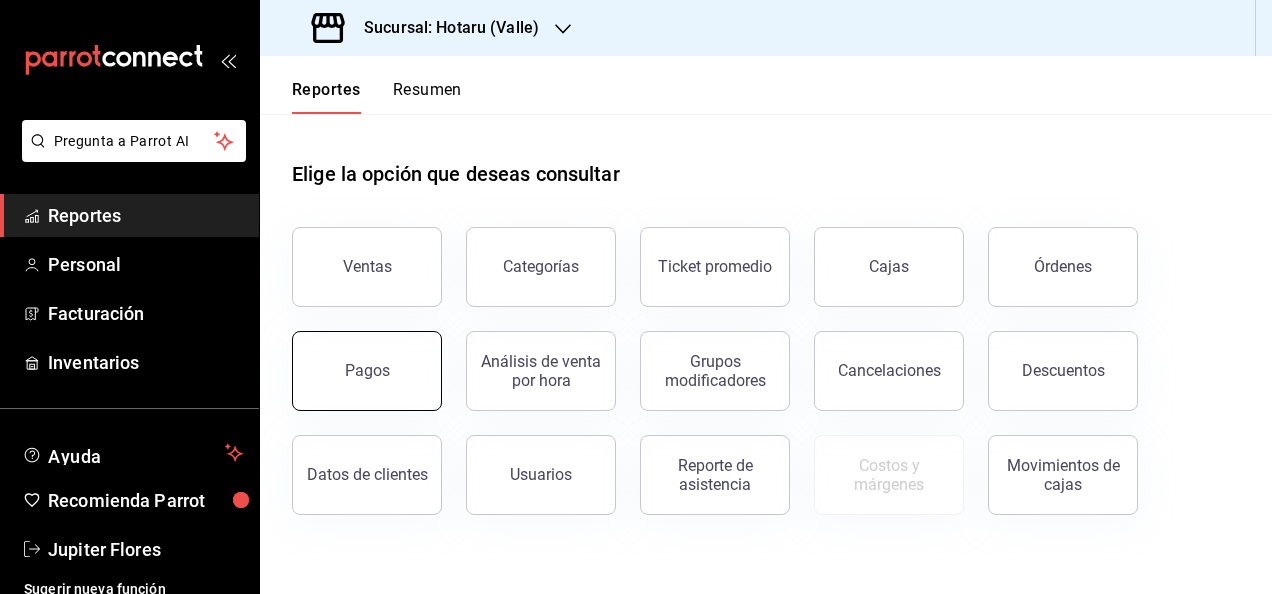 click on "Pagos" at bounding box center [367, 371] 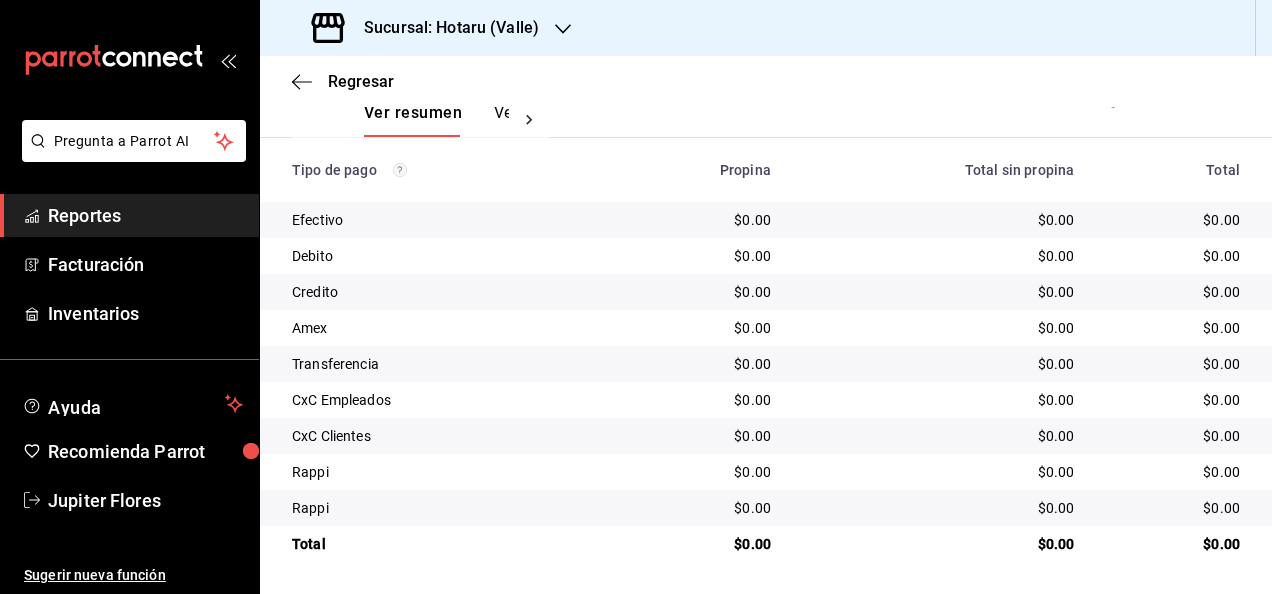 scroll, scrollTop: 0, scrollLeft: 0, axis: both 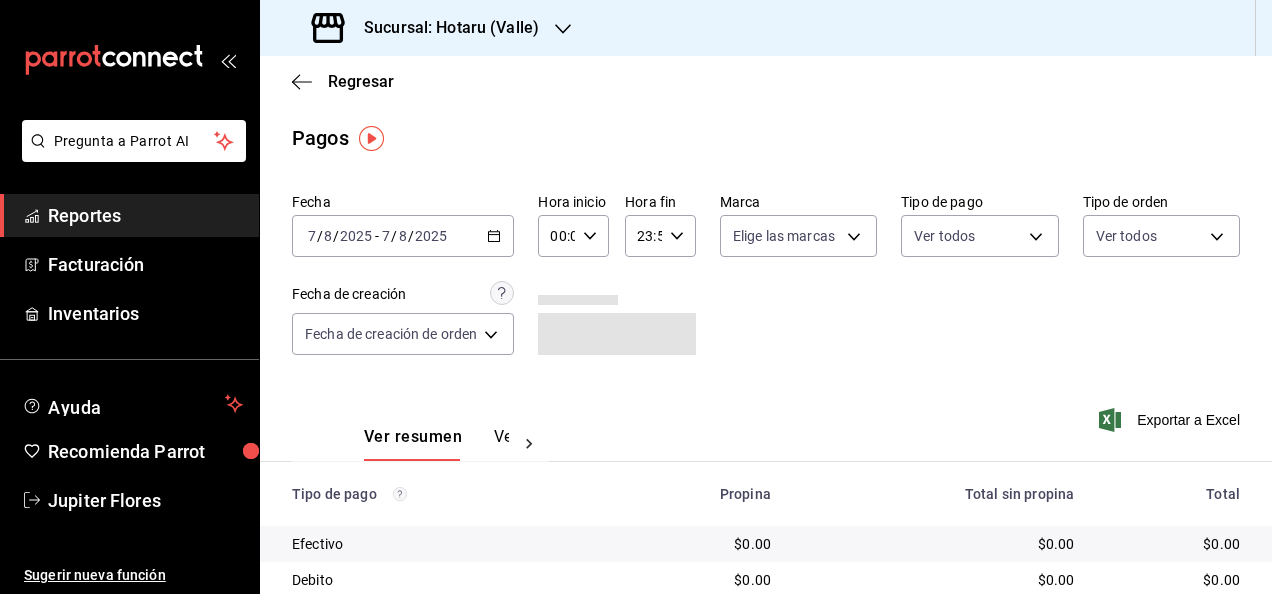 click 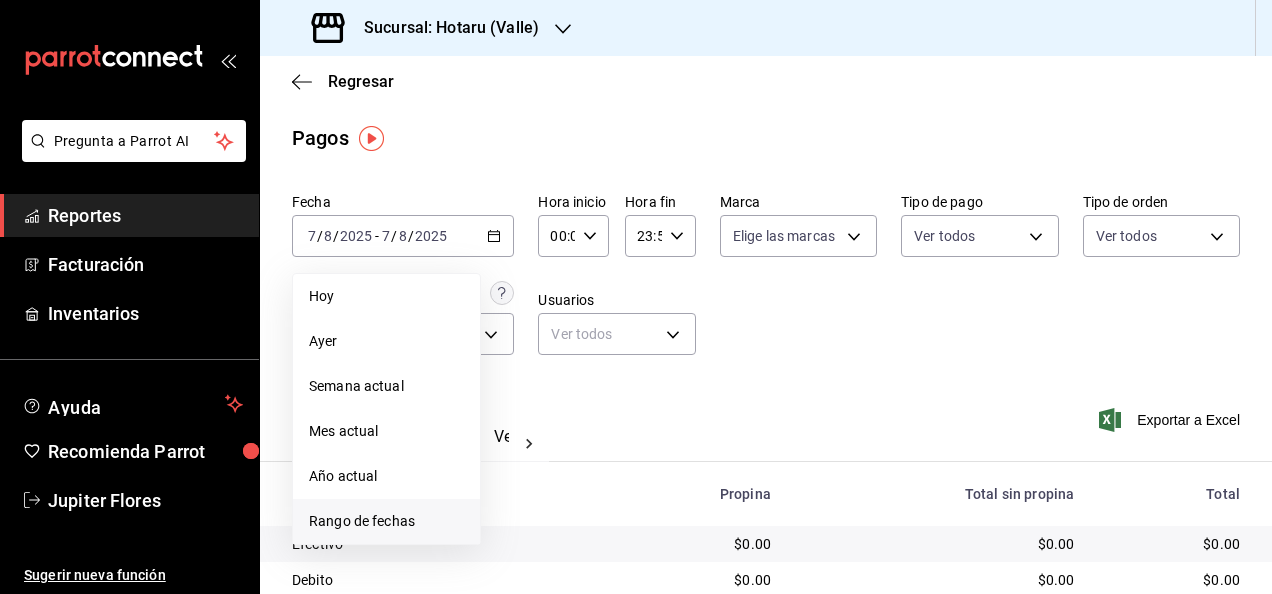 click on "Rango de fechas" at bounding box center (386, 521) 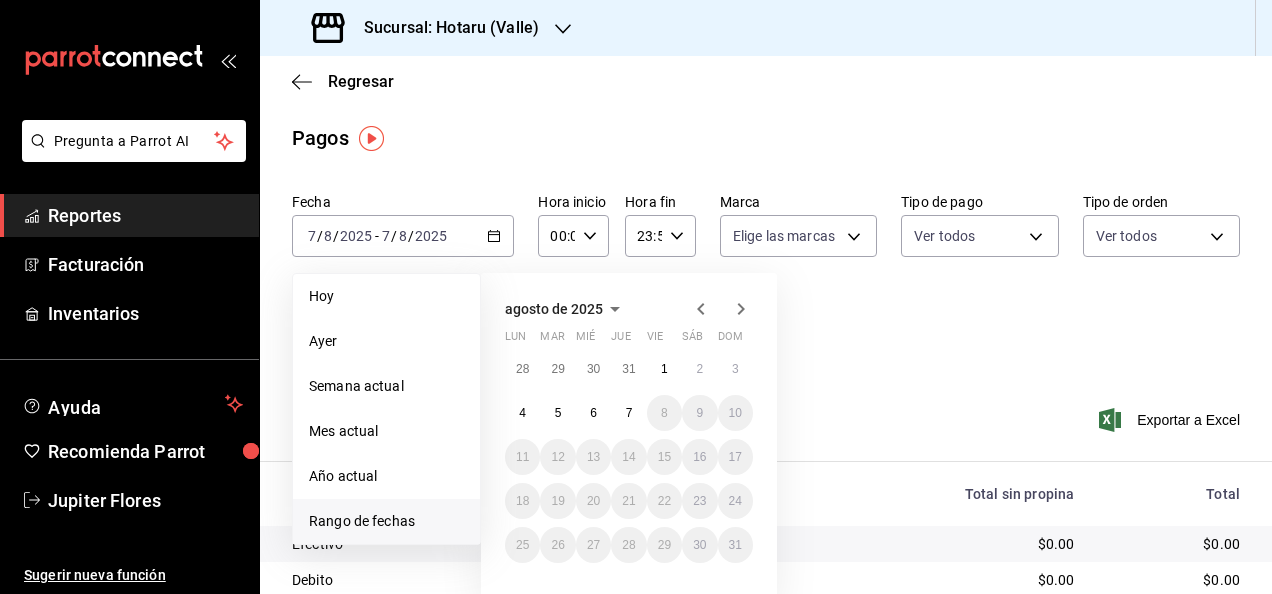 click on "agosto de 2025 lun mar mié jue vie sáb dom 28 29 30 31 1 2 3 4 5 6 7 8 9 10 11 12 13 14 15 16 17 18 19 20 21 22 23 24 25 26 27 28 29 30 31" at bounding box center (629, 437) 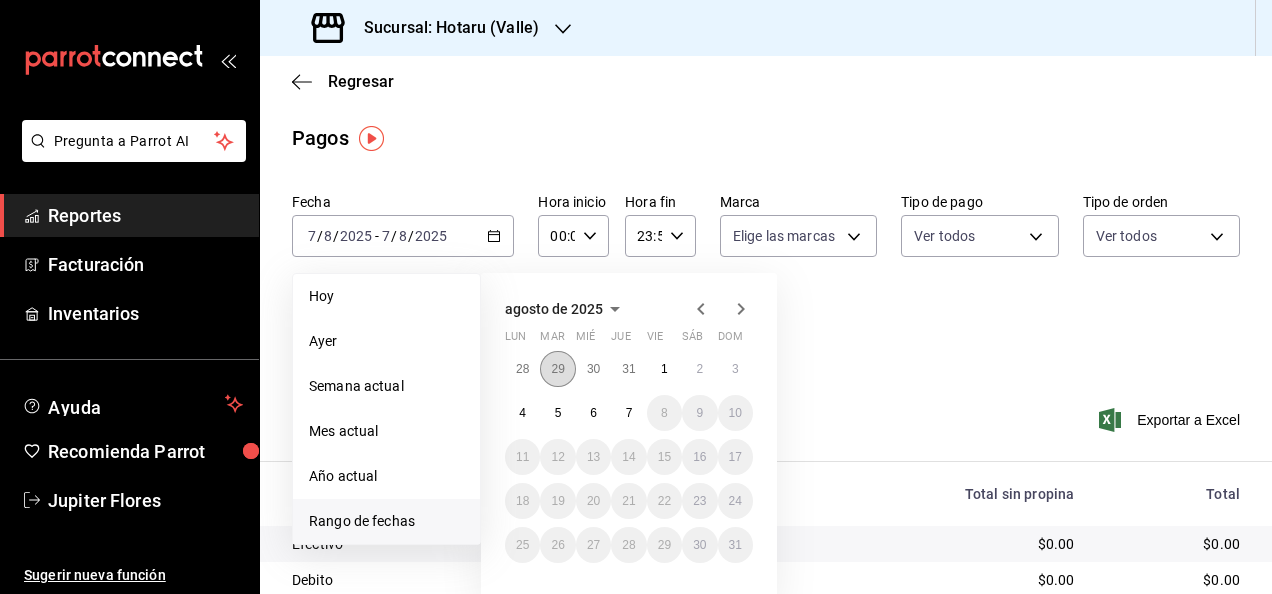 click on "29" at bounding box center (557, 369) 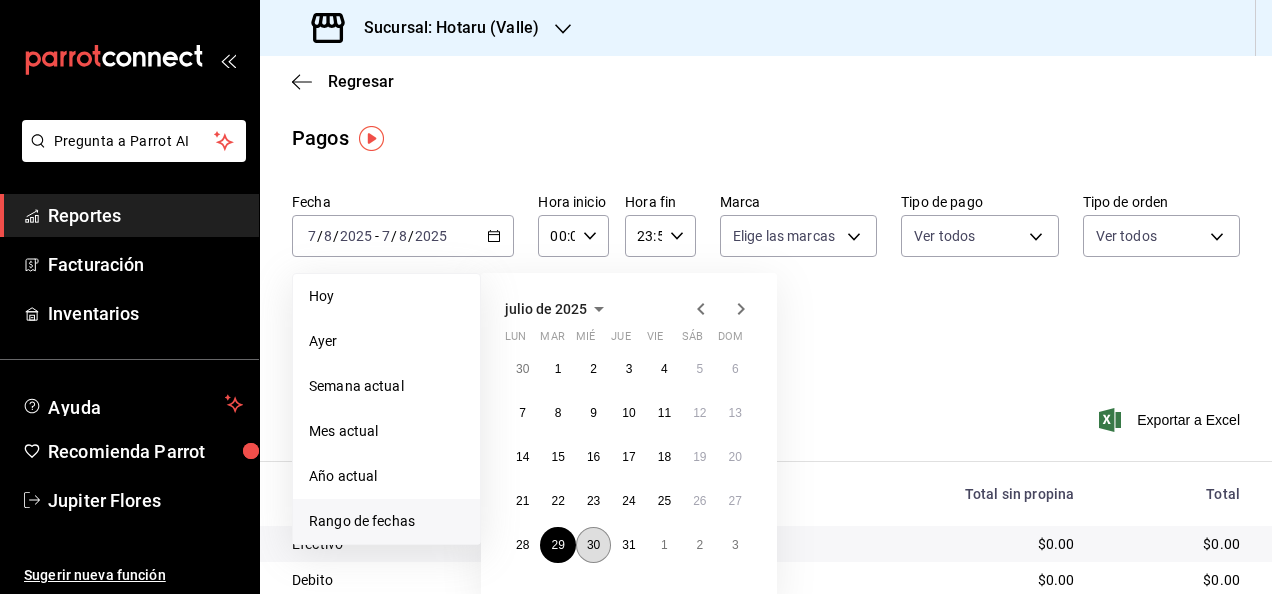 click on "30" at bounding box center [593, 545] 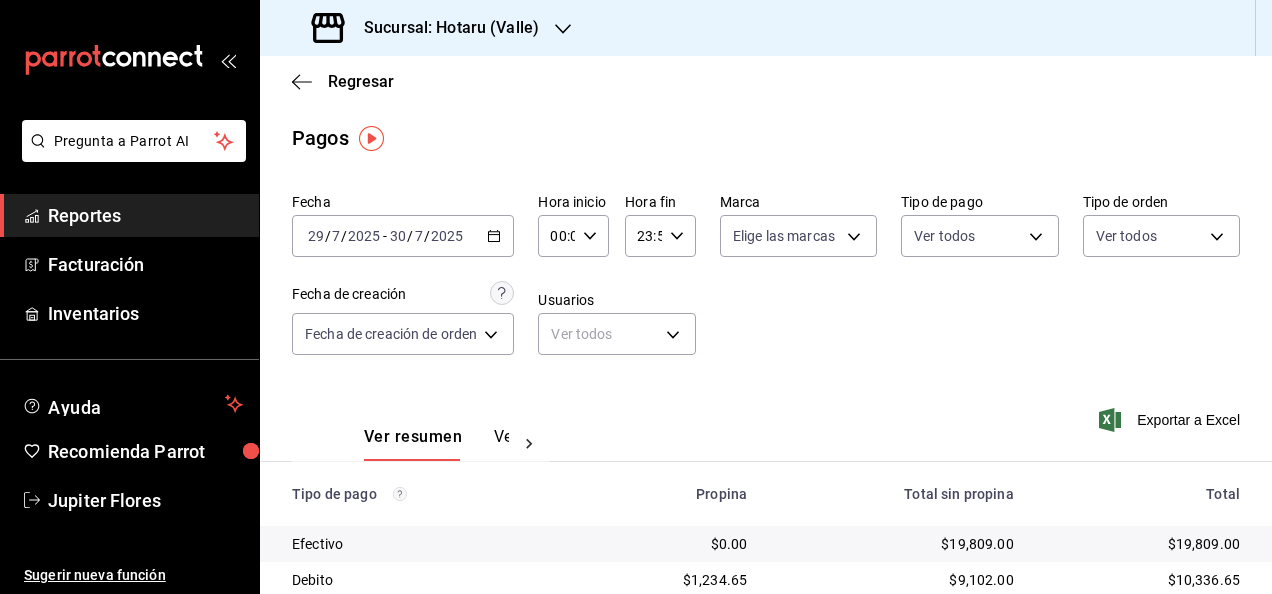 click on "Hora inicio 00:00 Hora inicio Hora fin 23:59 Hora fin" at bounding box center (616, 225) 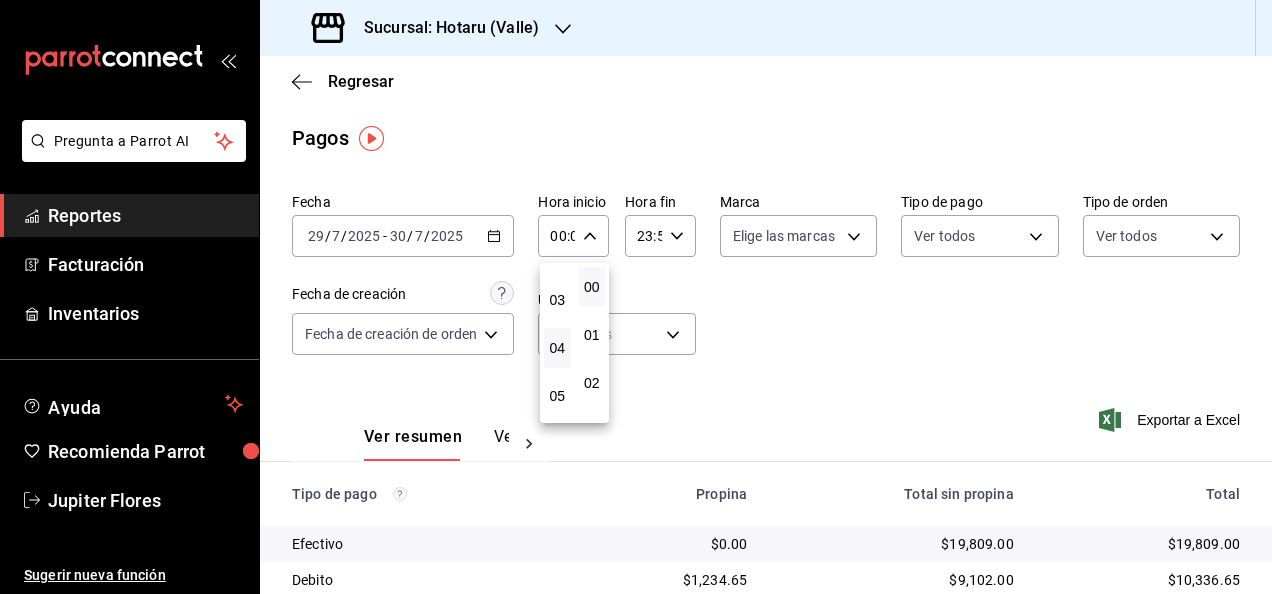 scroll, scrollTop: 132, scrollLeft: 0, axis: vertical 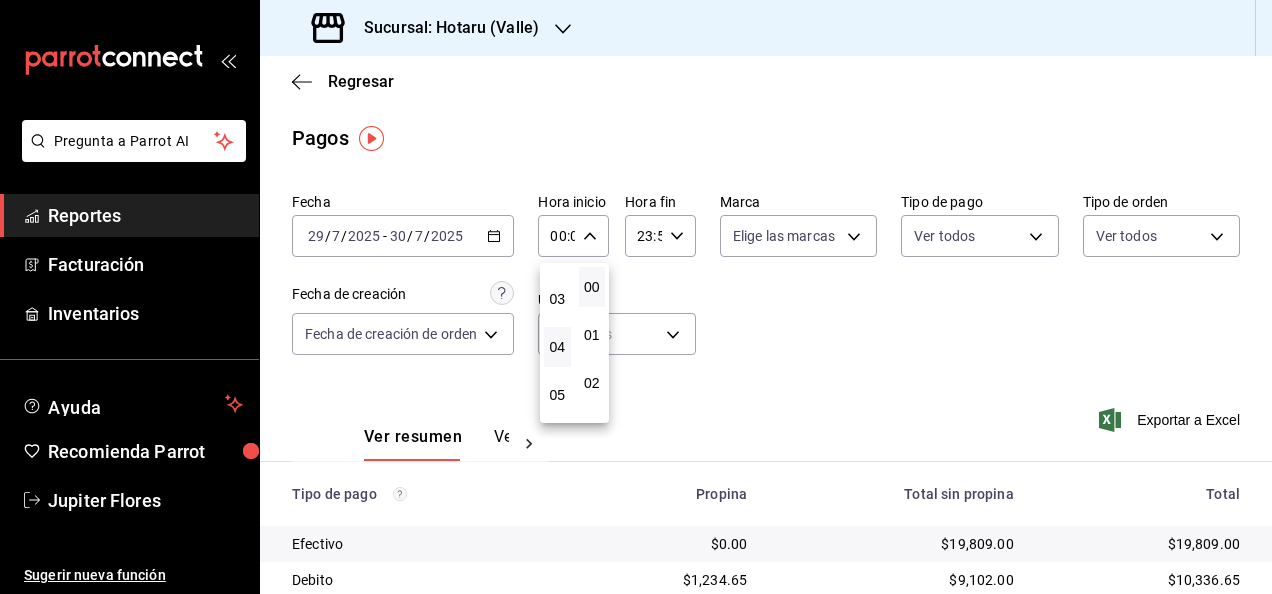 click on "05" at bounding box center [557, 395] 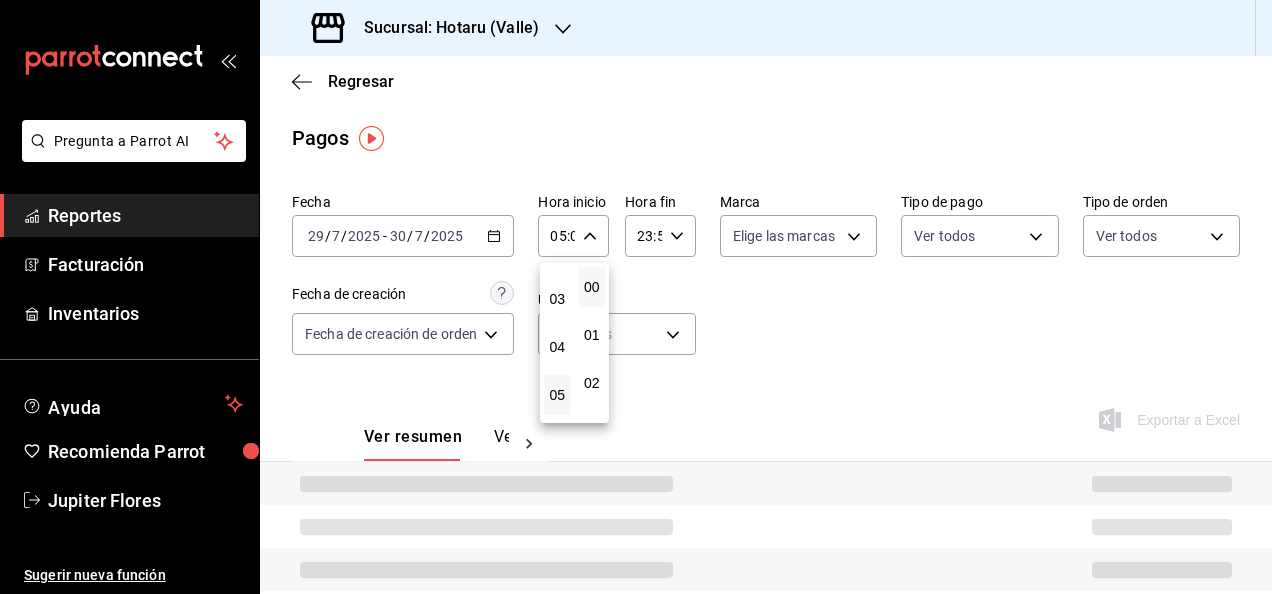 click at bounding box center (636, 297) 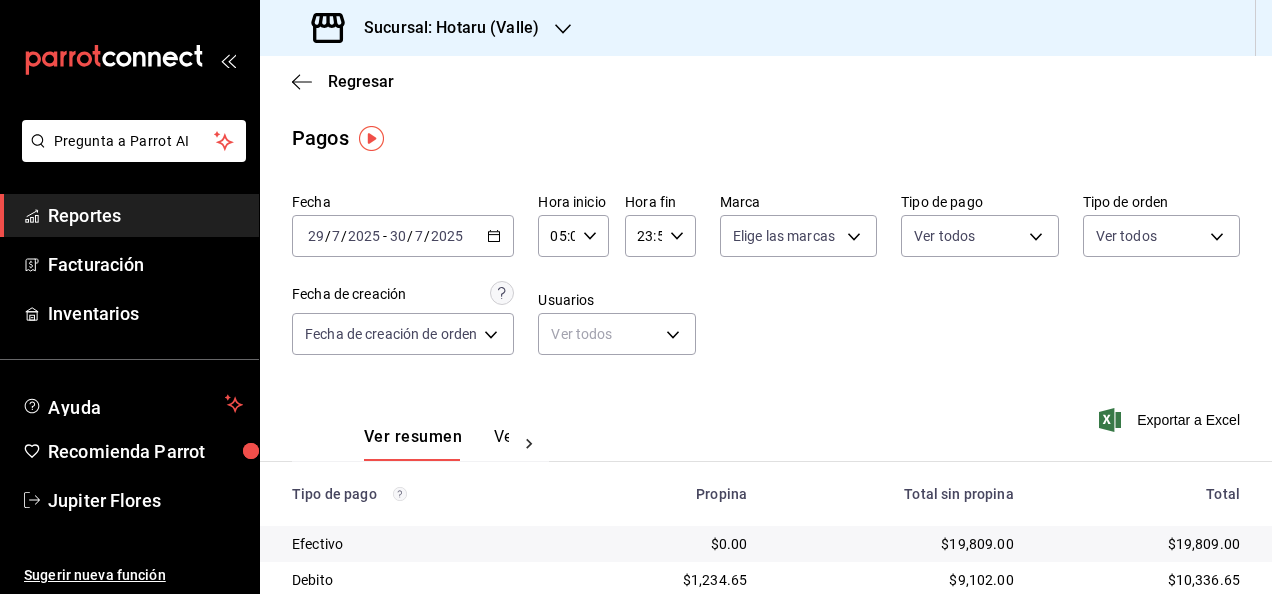 click 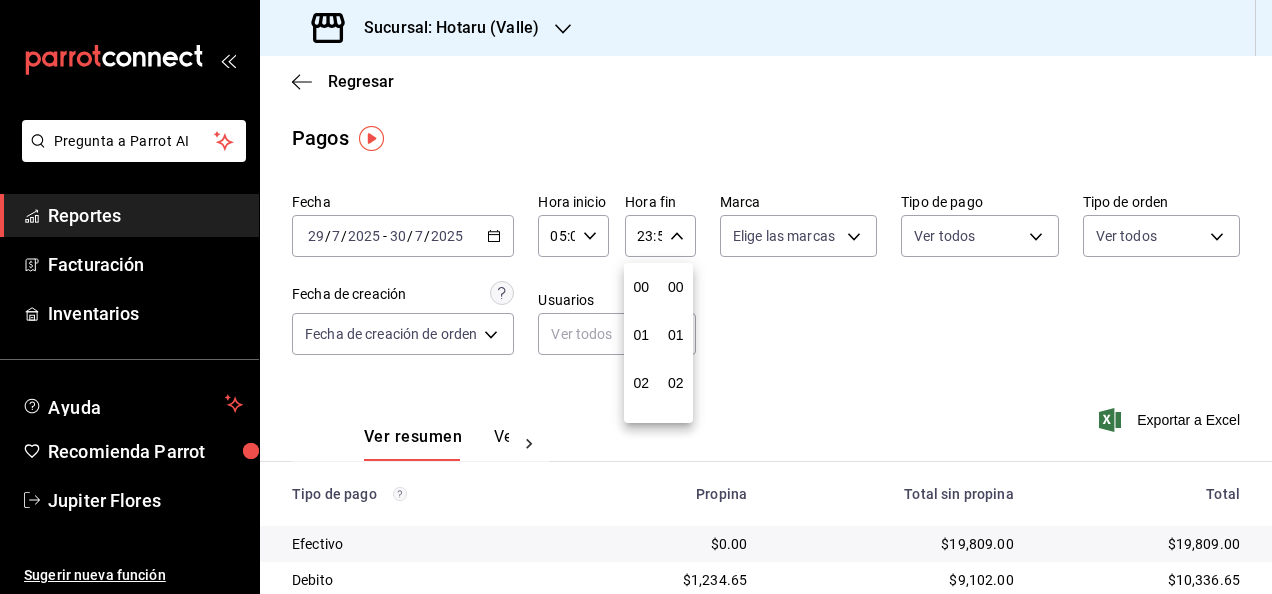 scroll, scrollTop: 992, scrollLeft: 0, axis: vertical 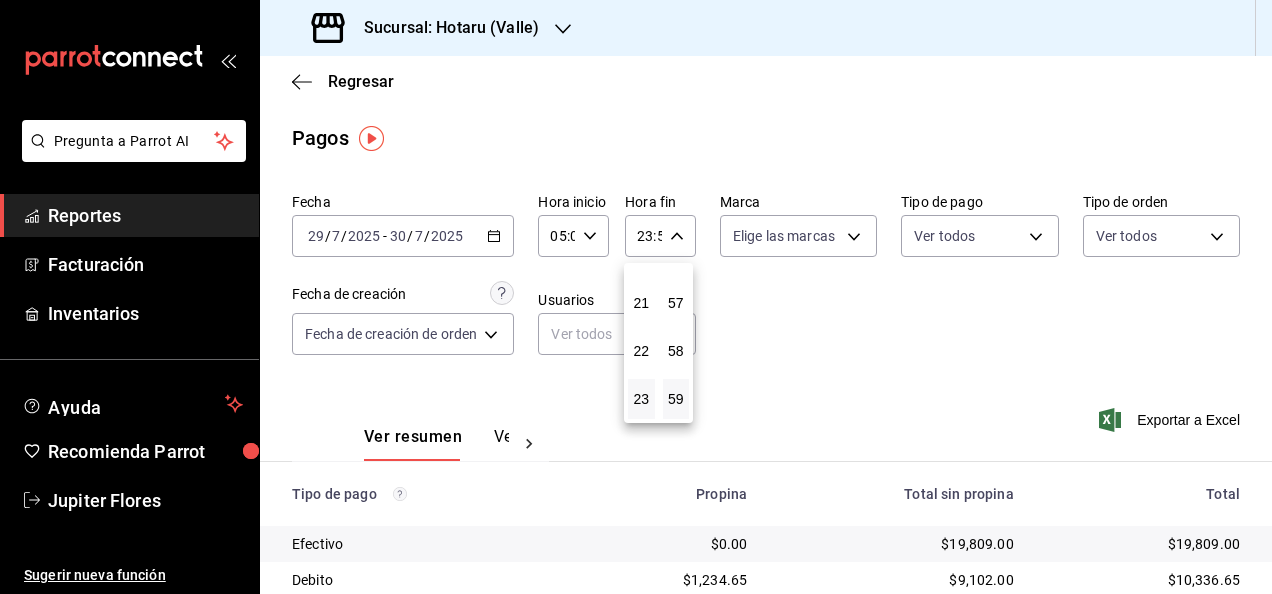 click at bounding box center [636, 297] 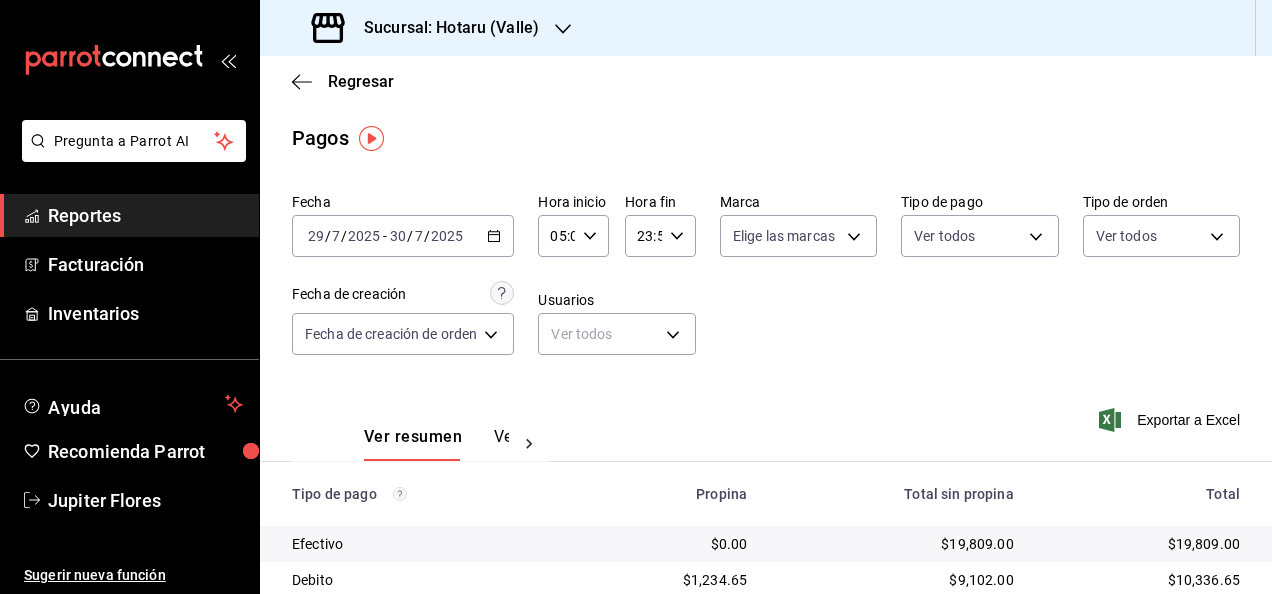 click on "23:59 Hora fin" at bounding box center [660, 236] 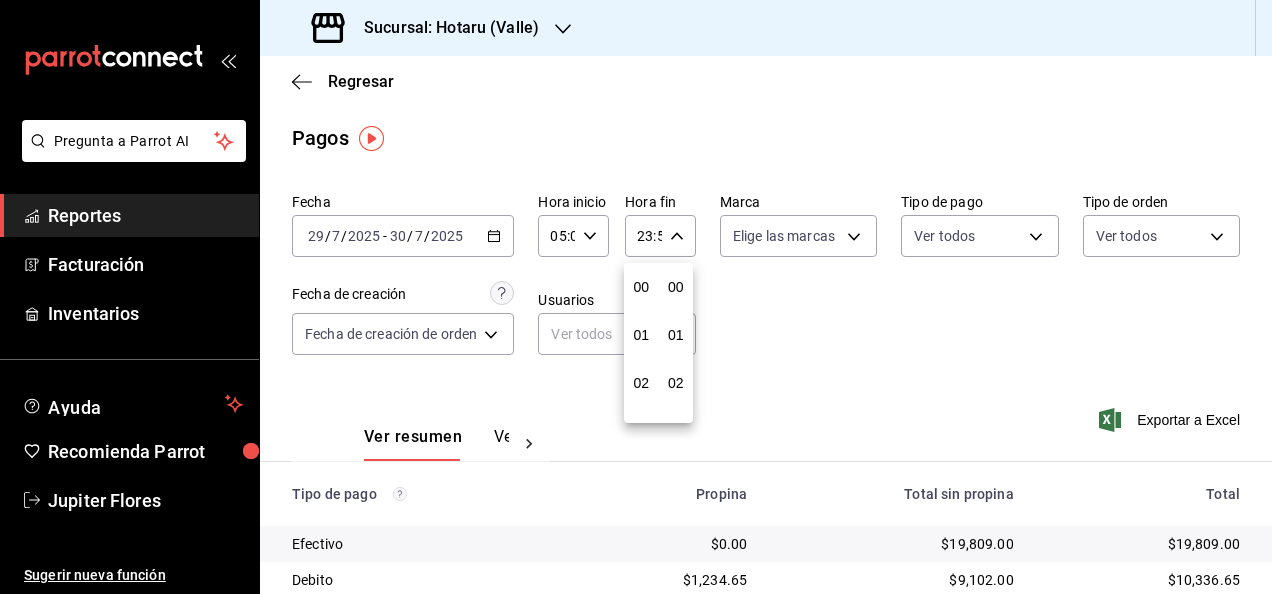 scroll, scrollTop: 992, scrollLeft: 0, axis: vertical 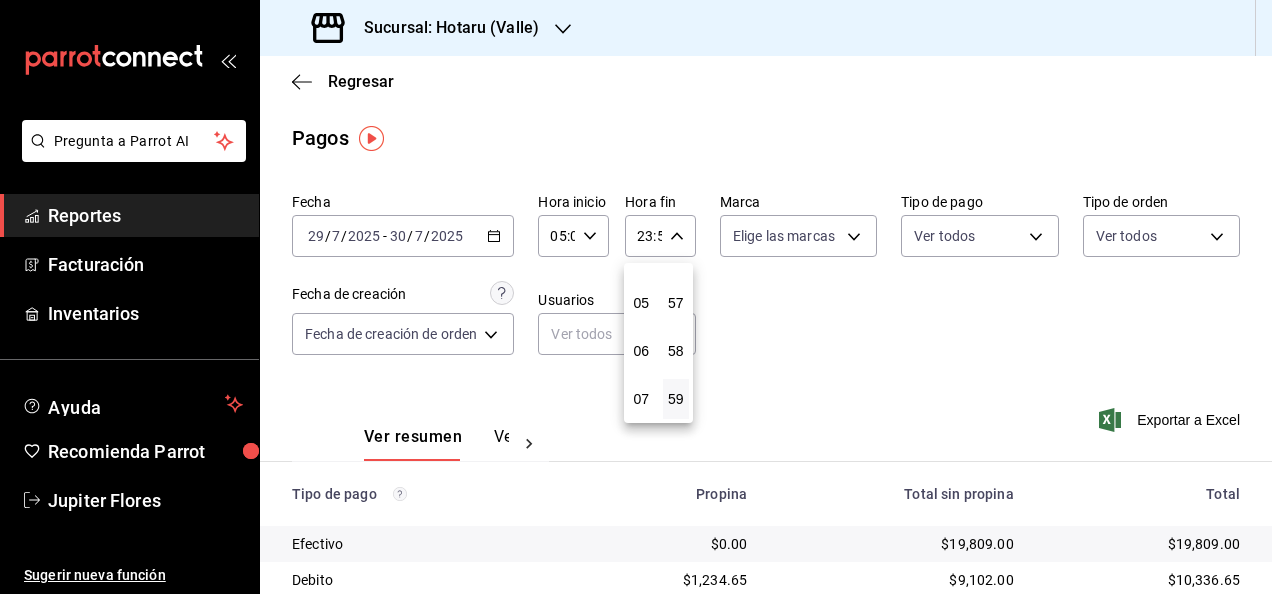 click on "05" at bounding box center [641, 303] 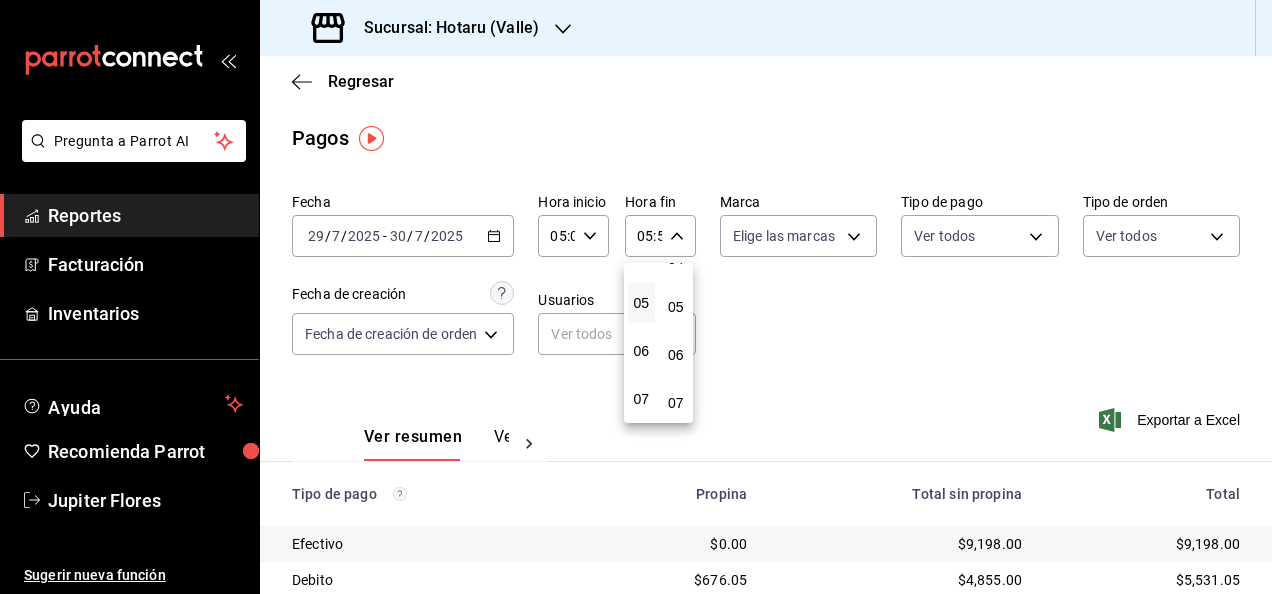 scroll, scrollTop: 0, scrollLeft: 0, axis: both 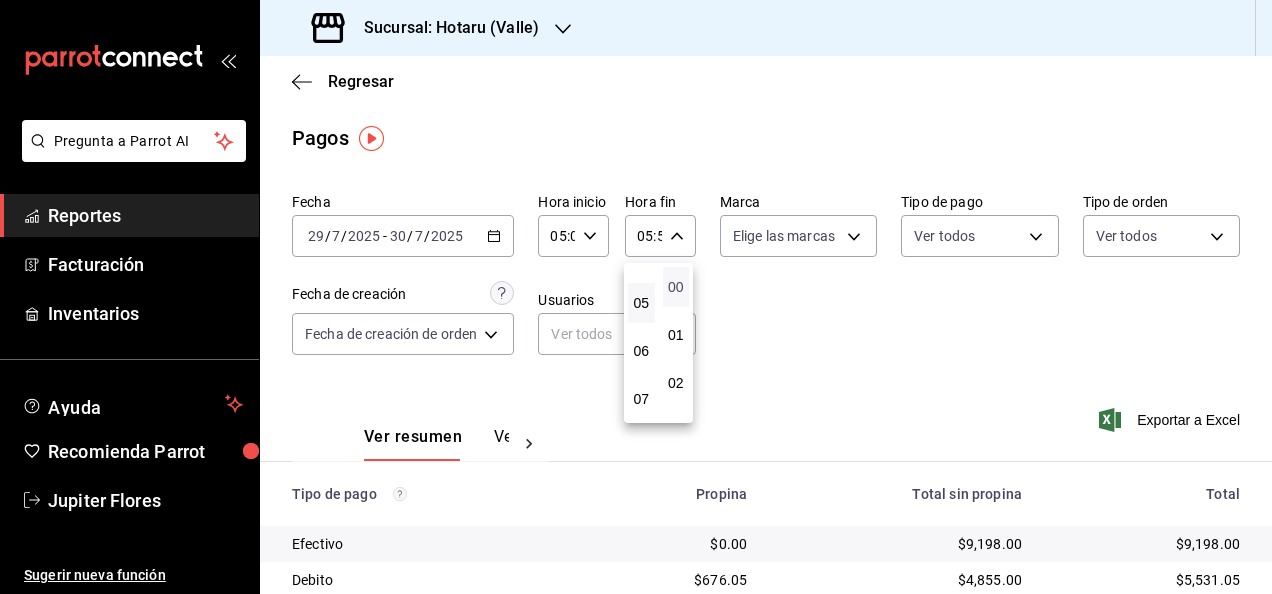 click on "00" at bounding box center [676, 287] 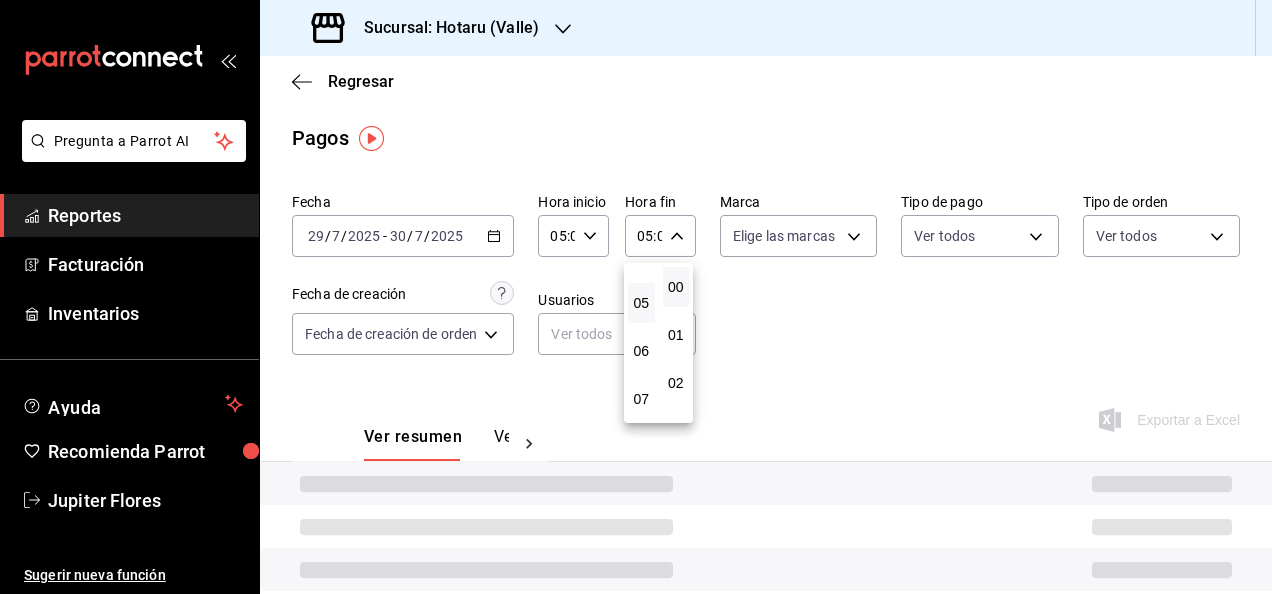 click at bounding box center (636, 297) 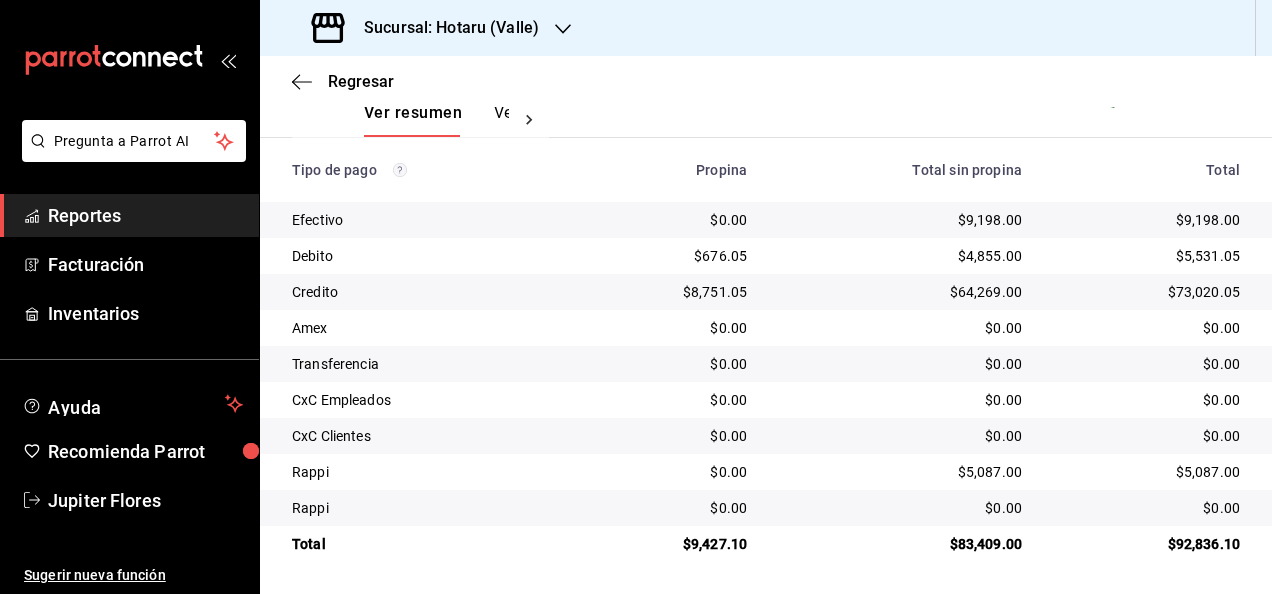 scroll, scrollTop: 0, scrollLeft: 0, axis: both 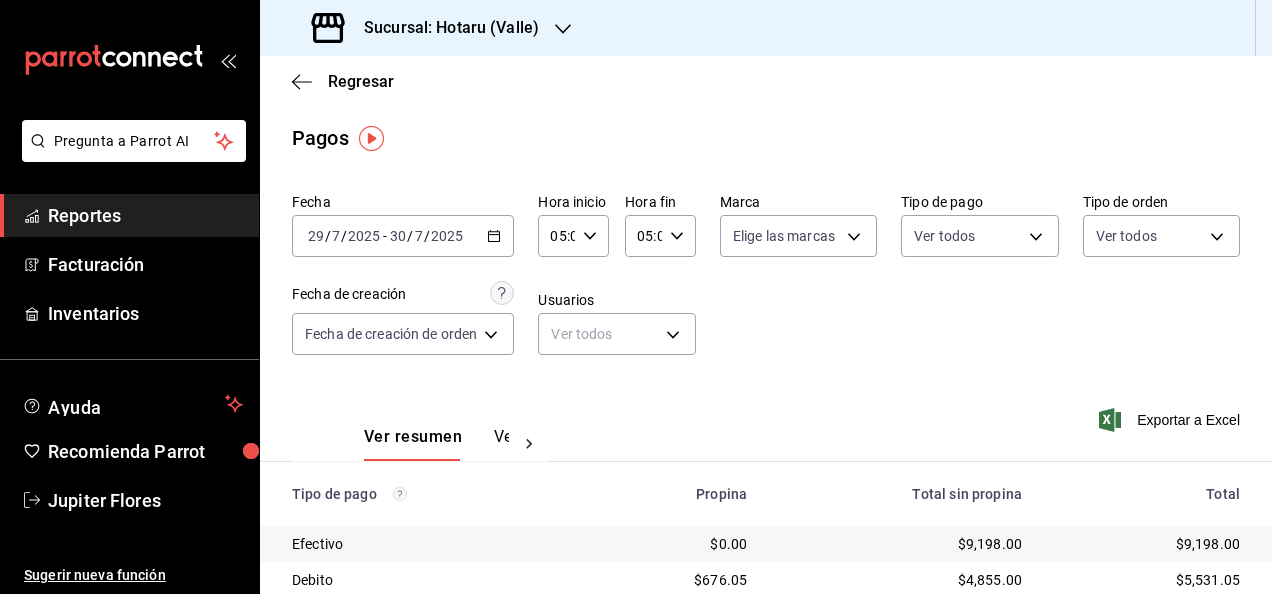 click 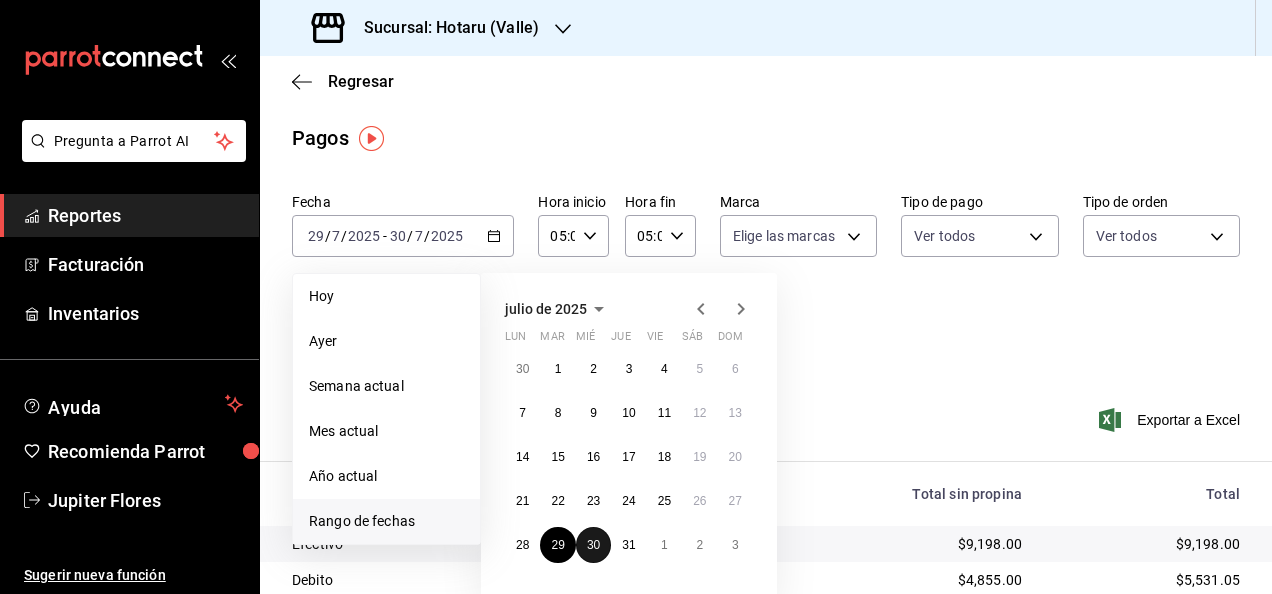 click on "30" at bounding box center [593, 545] 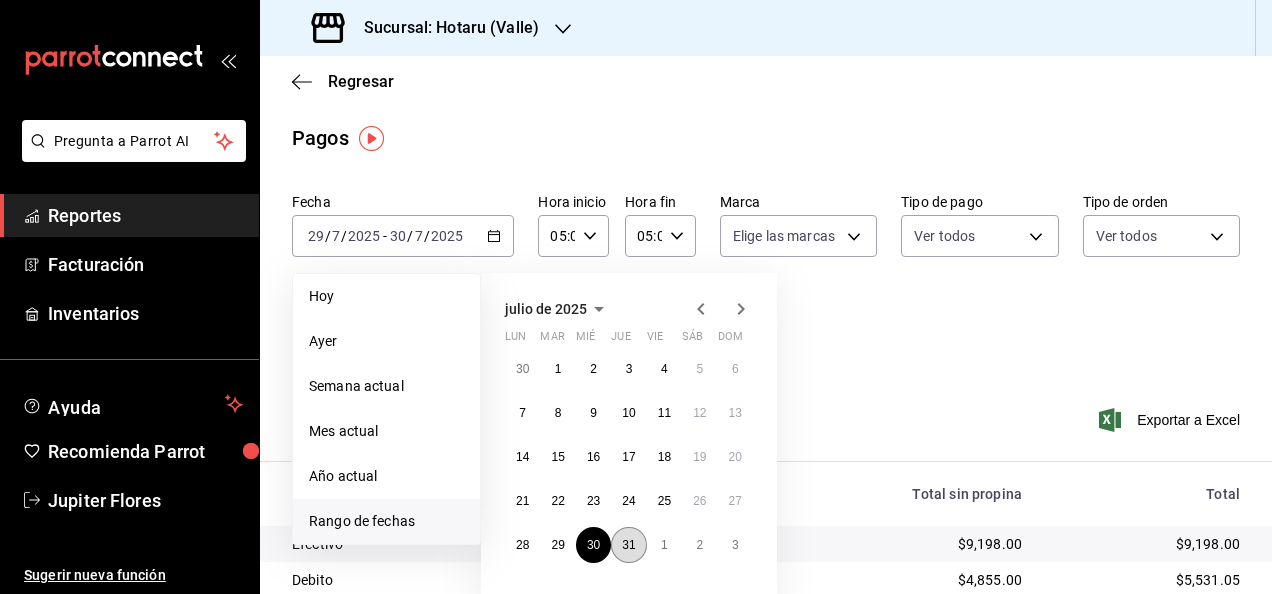 click on "31" at bounding box center (628, 545) 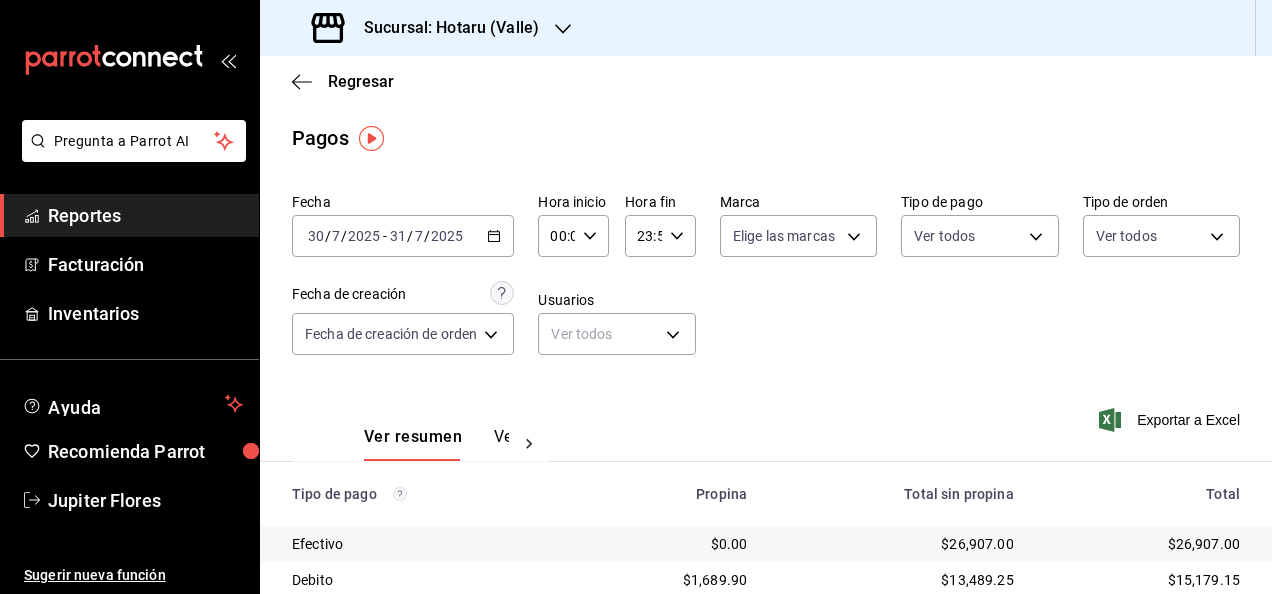 click 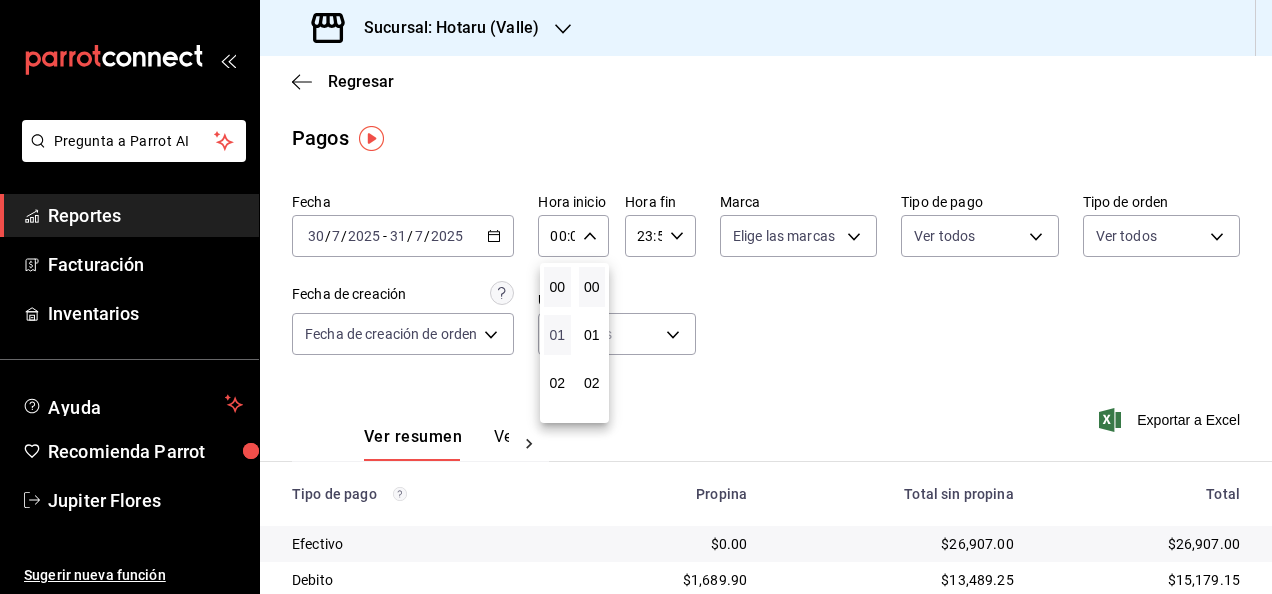 scroll, scrollTop: 250, scrollLeft: 0, axis: vertical 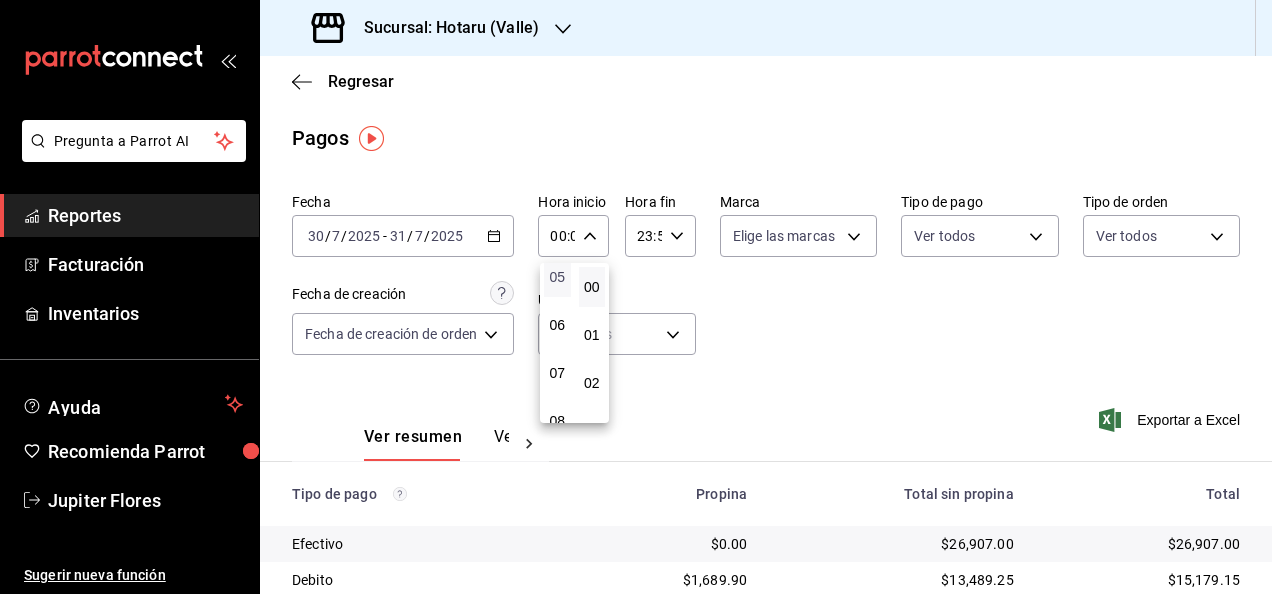 click on "05" at bounding box center [557, 277] 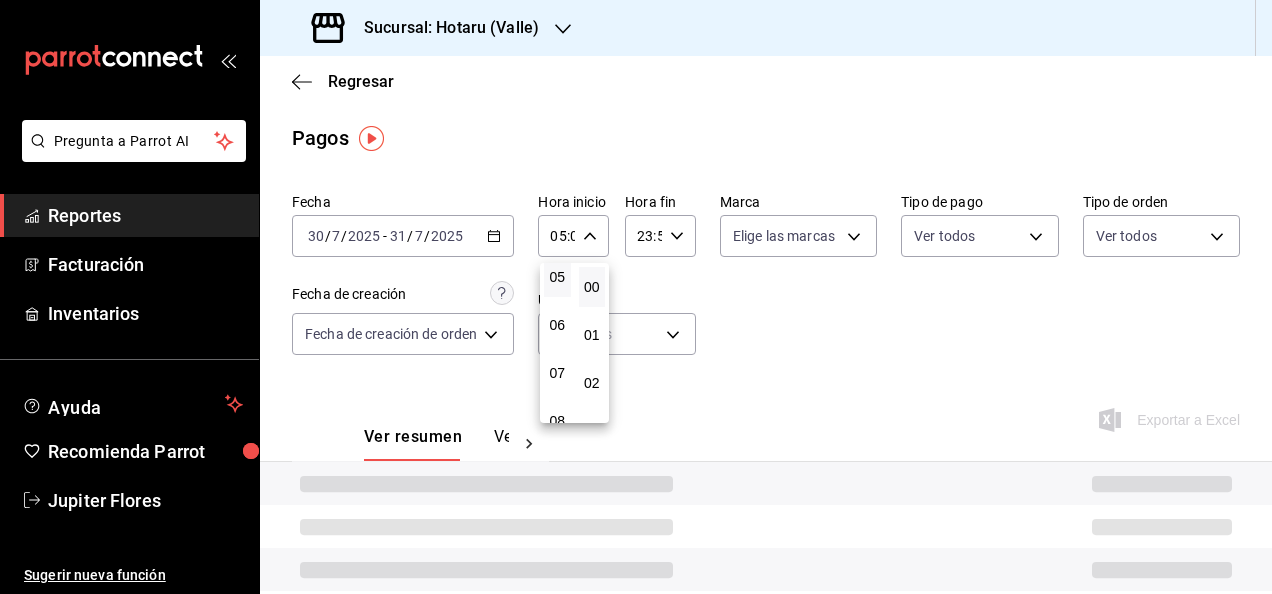 click at bounding box center [636, 297] 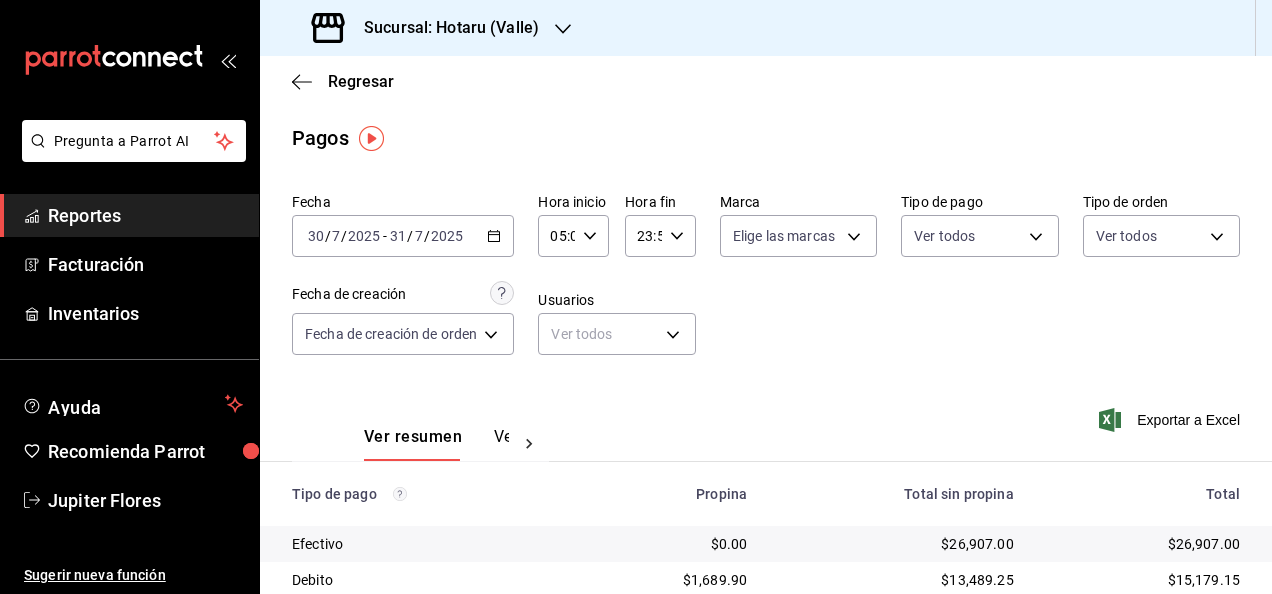 click on "23:59 Hora fin" at bounding box center (660, 236) 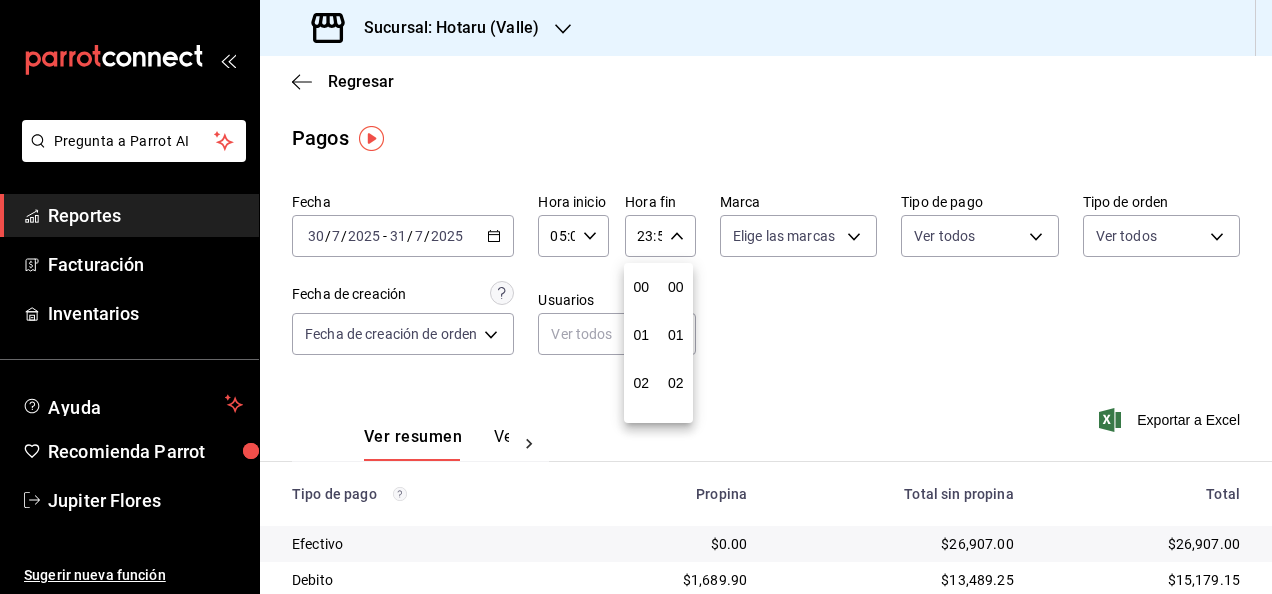 scroll, scrollTop: 992, scrollLeft: 0, axis: vertical 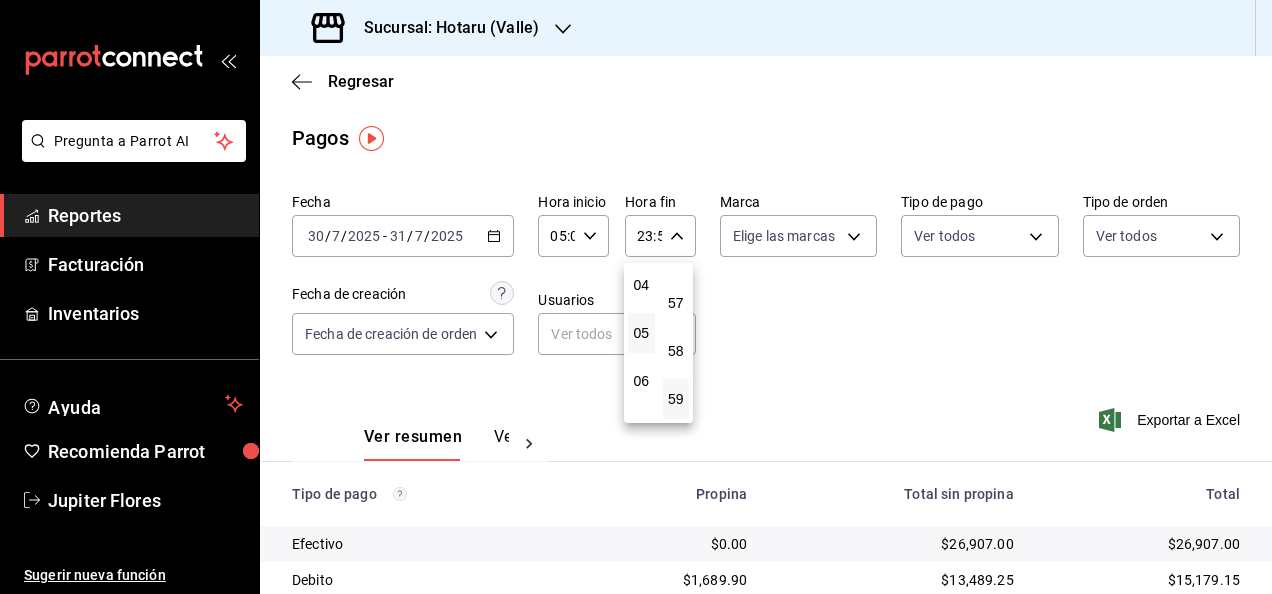 click on "05" at bounding box center (641, 333) 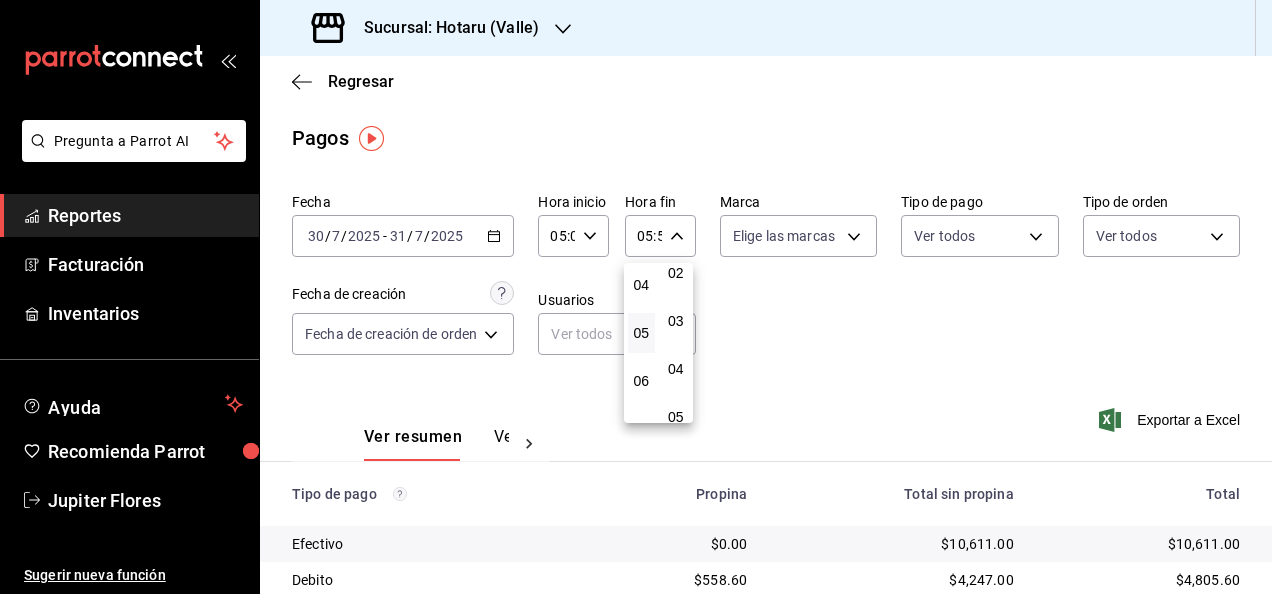scroll, scrollTop: 0, scrollLeft: 0, axis: both 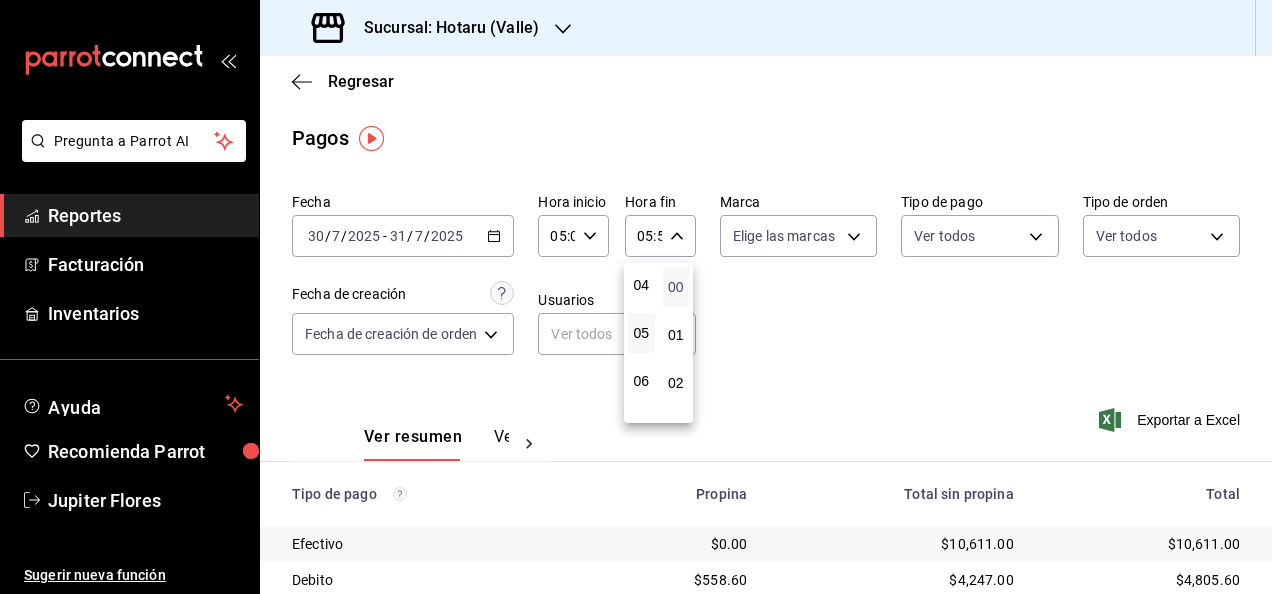 click on "00" at bounding box center [676, 287] 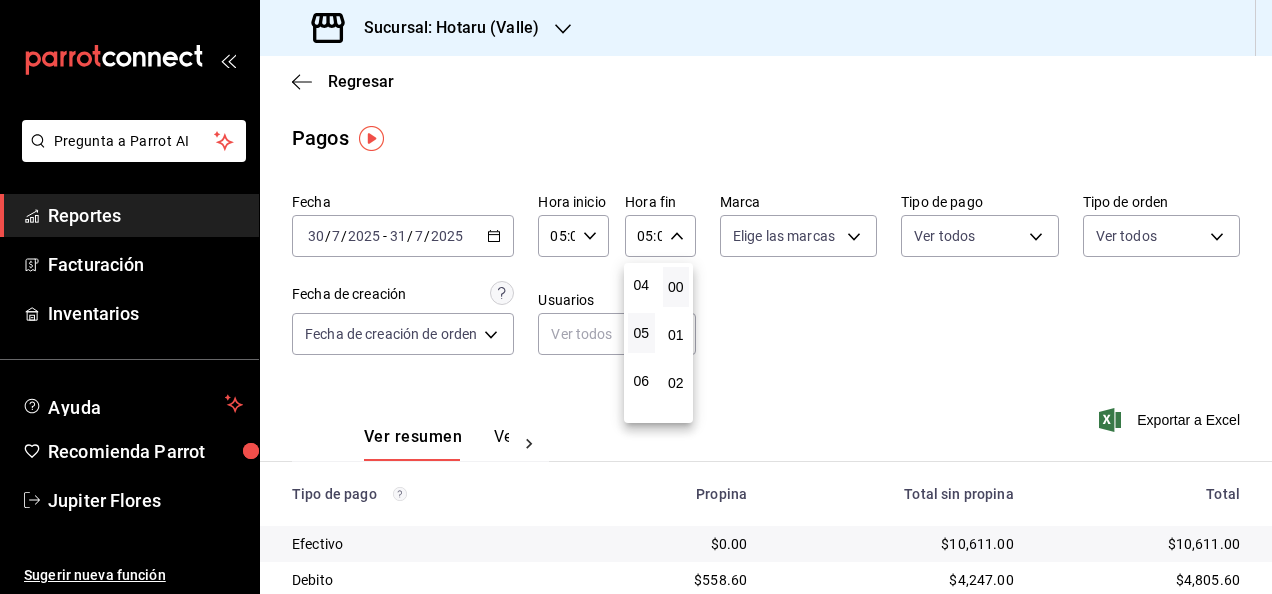 click at bounding box center [636, 297] 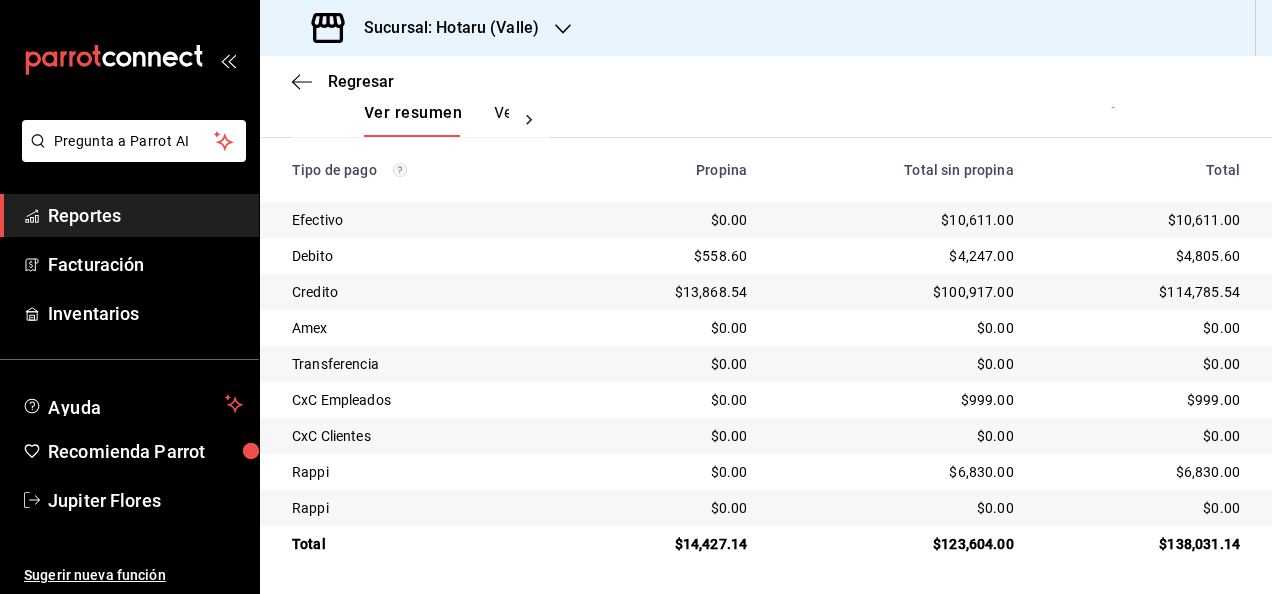 scroll, scrollTop: 0, scrollLeft: 0, axis: both 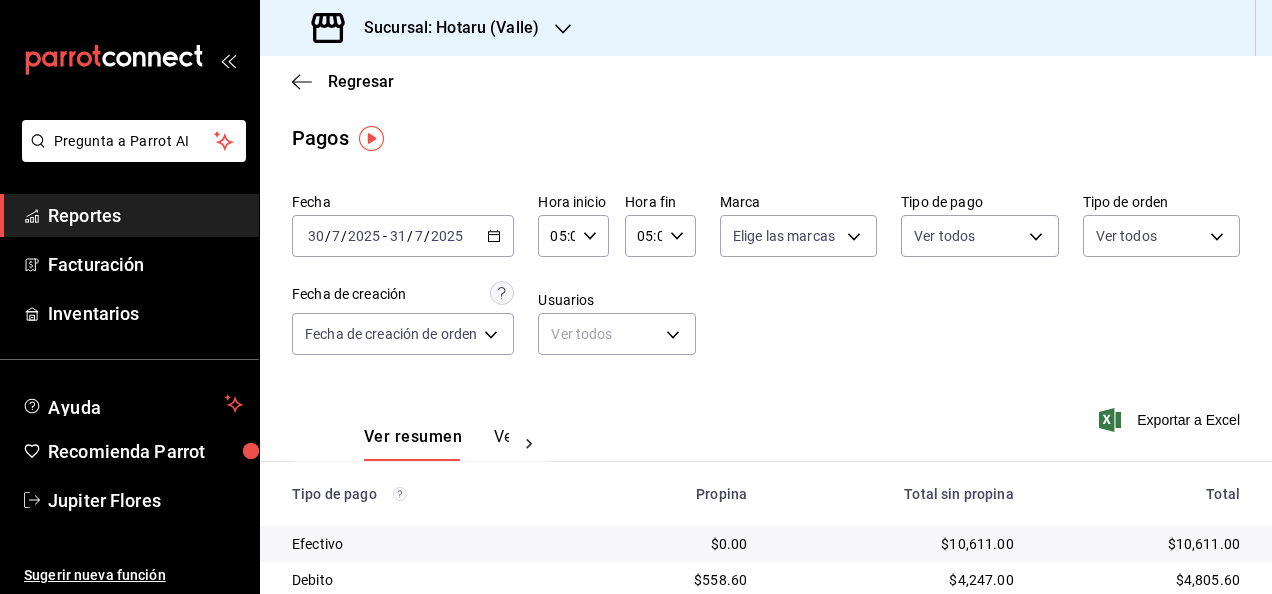 click on "[DATE] [DAY] / [MONTH] / [YEAR] - [DATE] [DAY] / [MONTH] / [YEAR]" at bounding box center (403, 236) 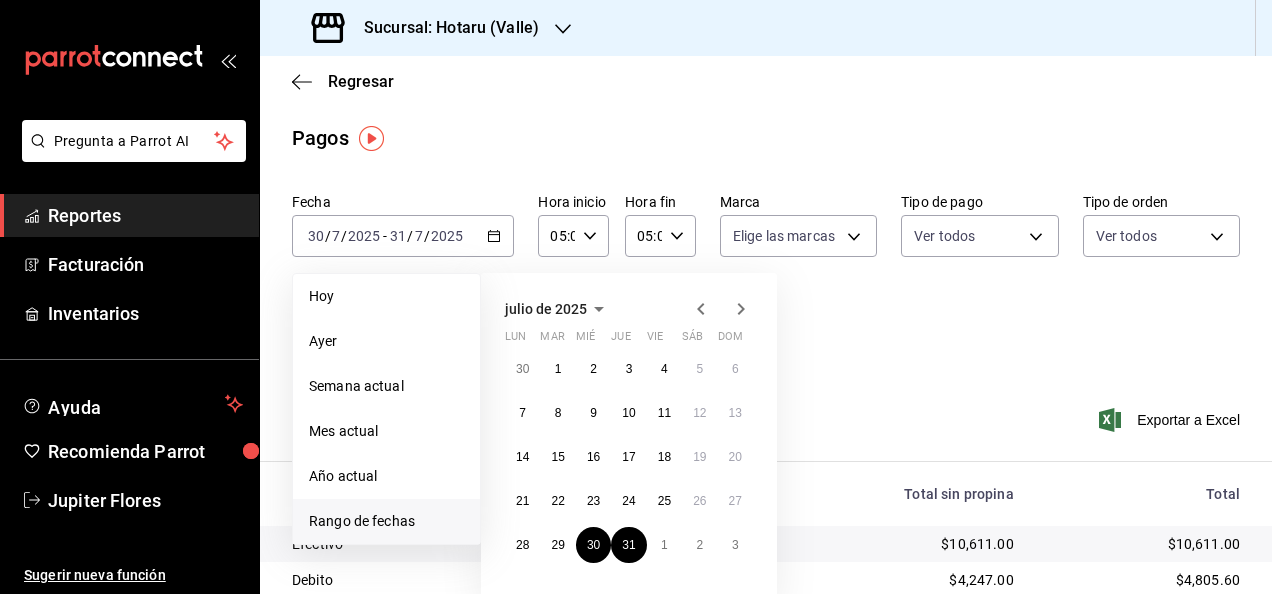 click on "julio de 2025 lun mar mié jue vie sáb dom 30 1 2 3 4 5 6 7 8 9 10 11 12 13 14 15 16 17 18 19 20 21 22 23 24 25 26 27 28 29 30 31 1 2 3" at bounding box center [629, 437] 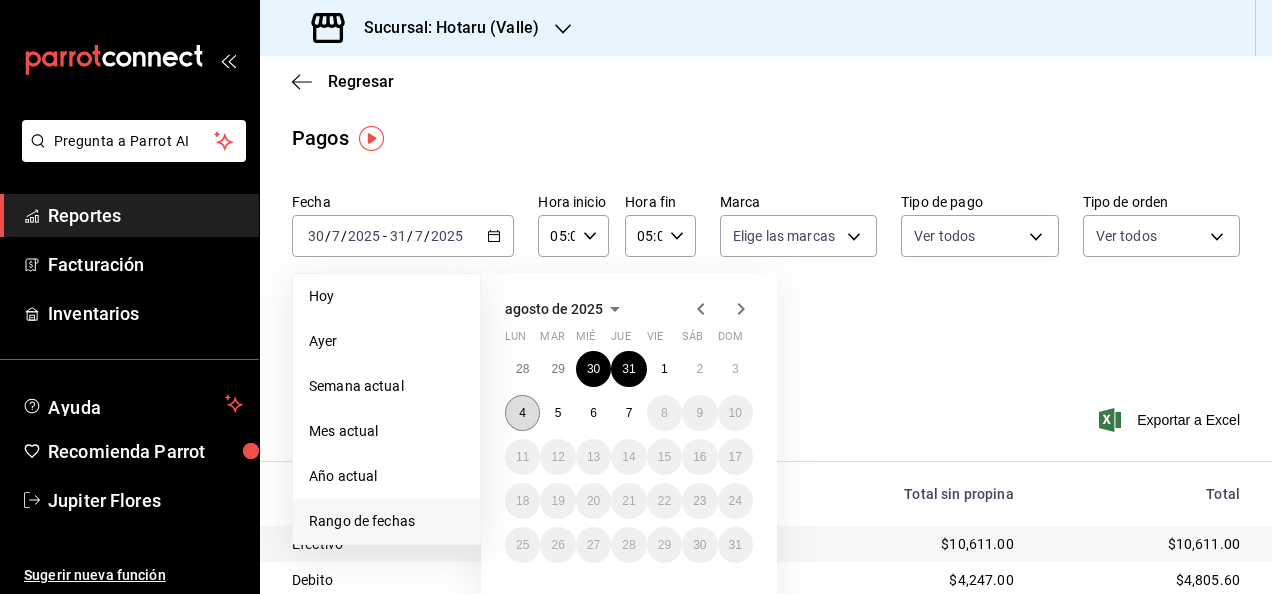 click on "4" at bounding box center (522, 413) 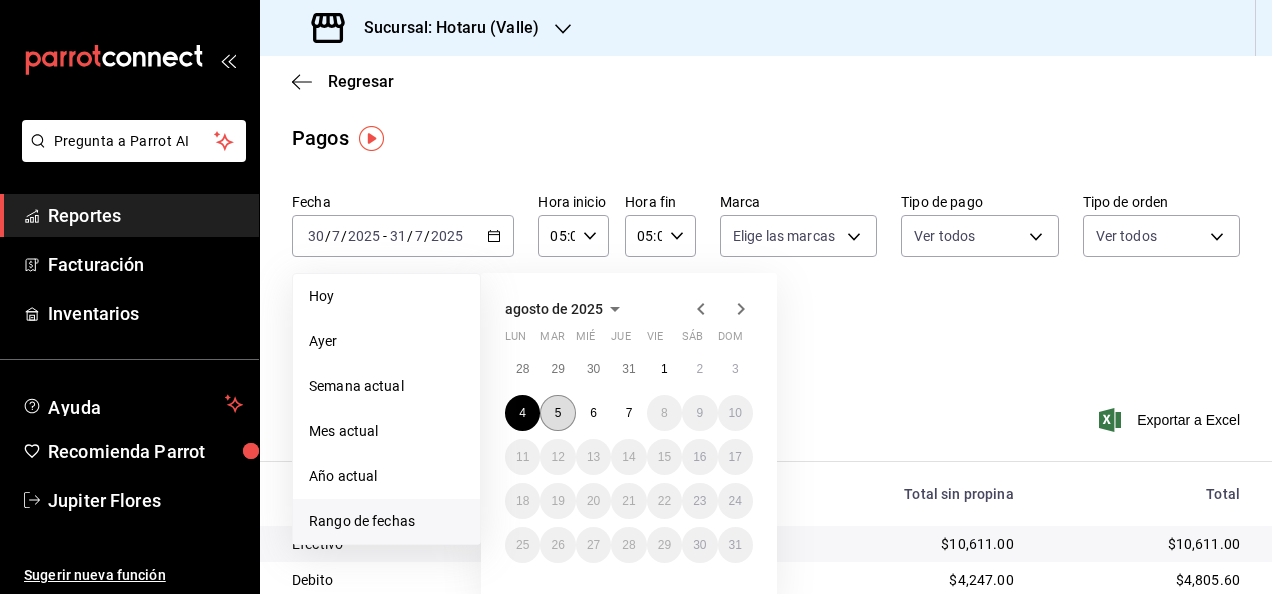 click on "5" at bounding box center [557, 413] 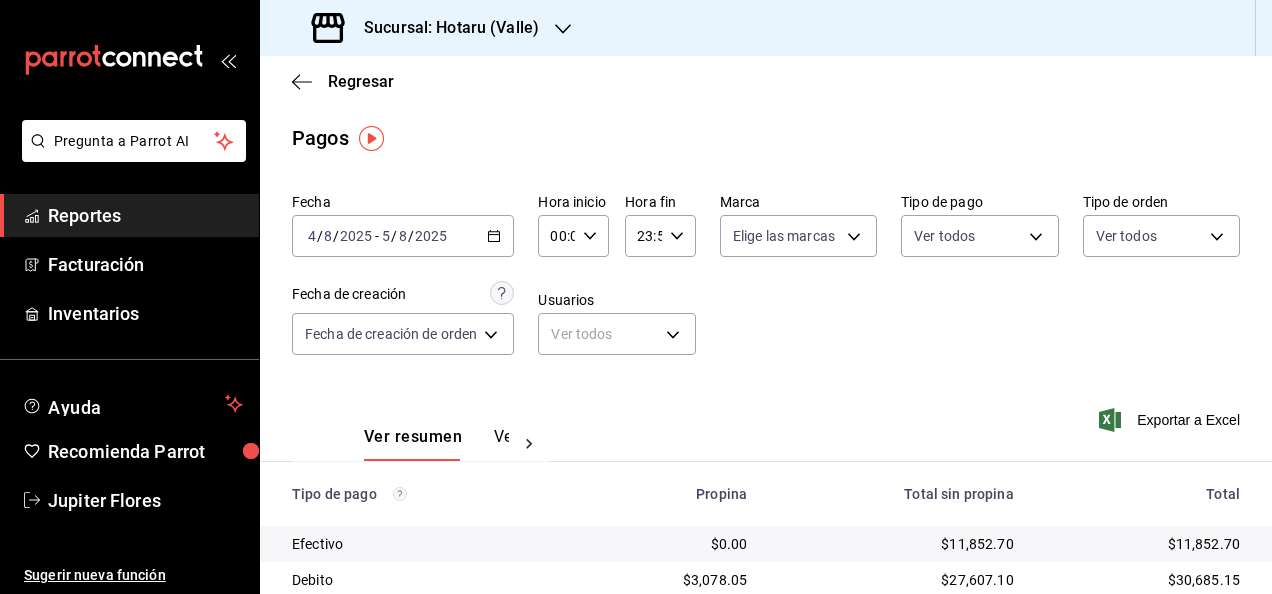 click 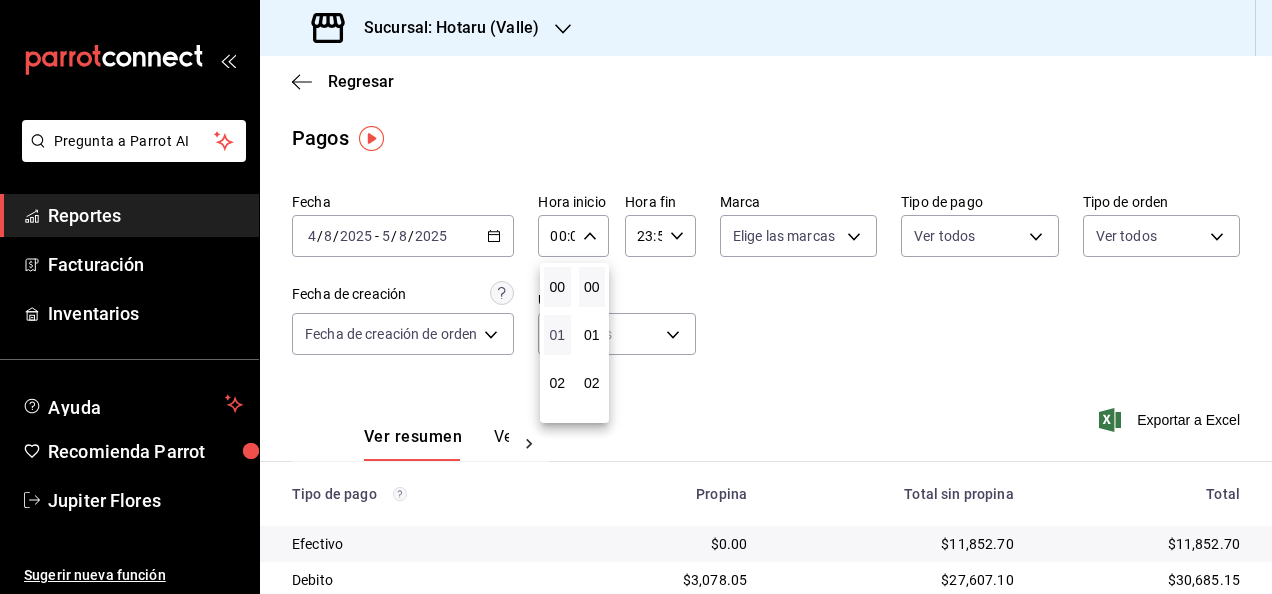 scroll, scrollTop: 108, scrollLeft: 0, axis: vertical 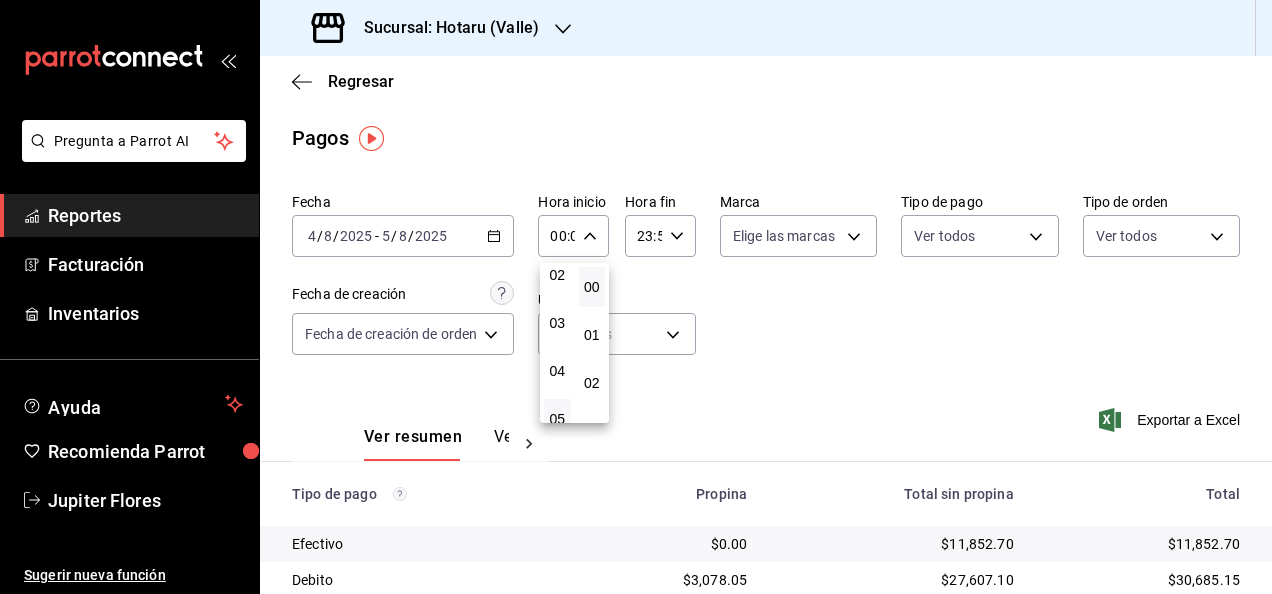 click on "05" at bounding box center [557, 419] 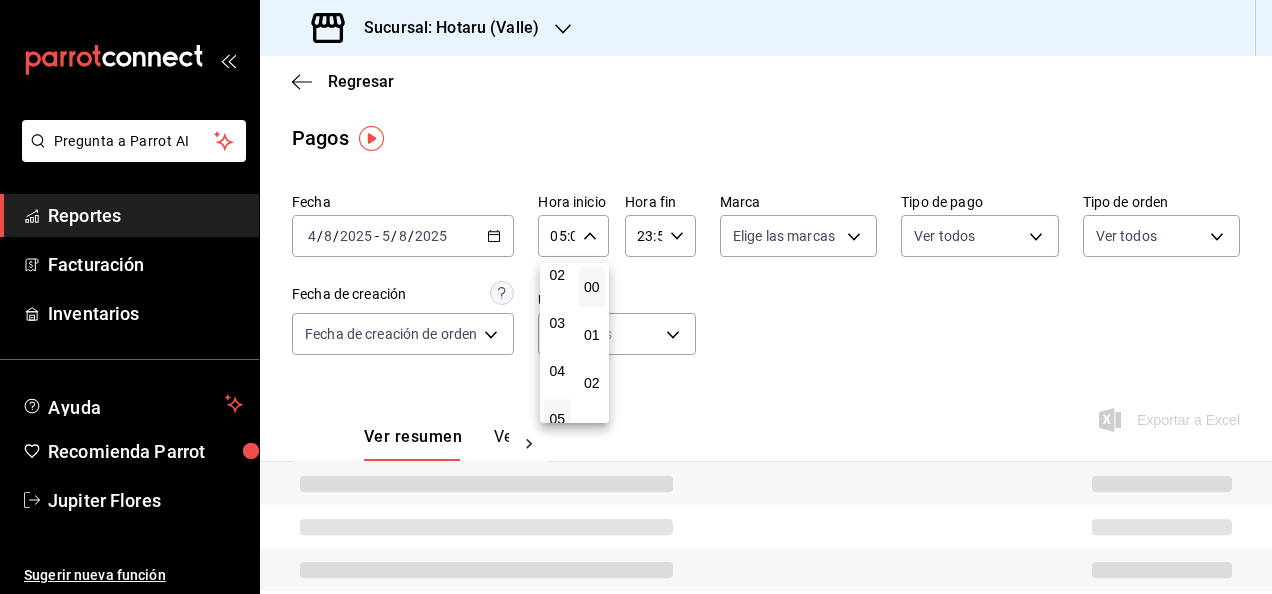 click at bounding box center (636, 297) 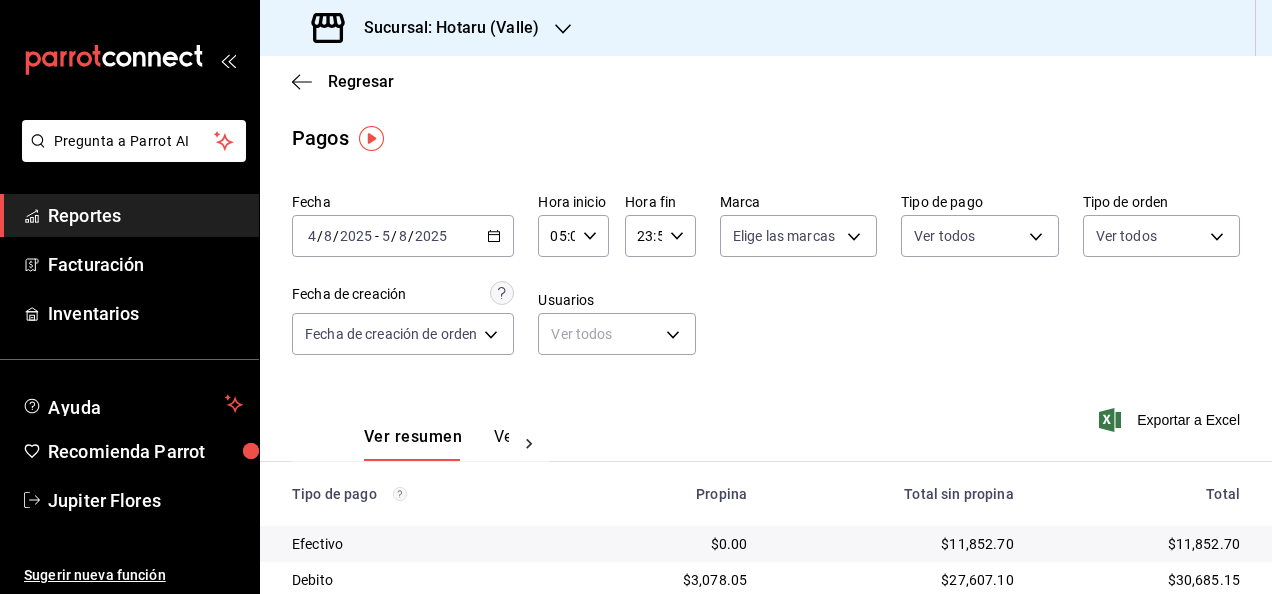 click on "23:59 Hora fin" at bounding box center (660, 236) 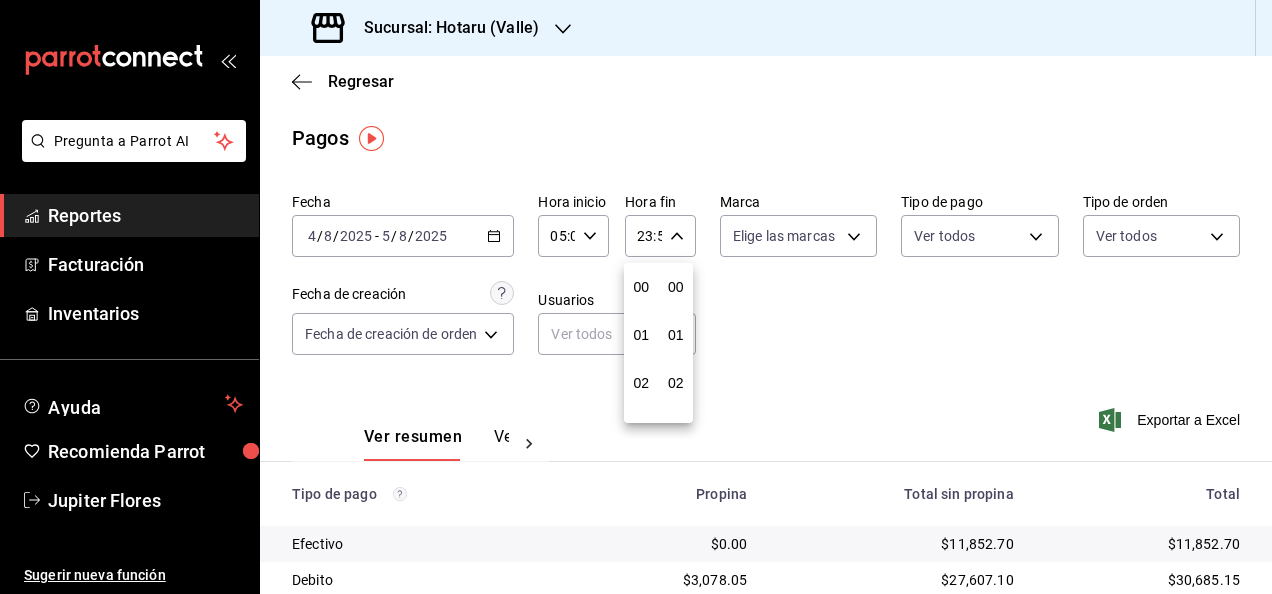 scroll, scrollTop: 992, scrollLeft: 0, axis: vertical 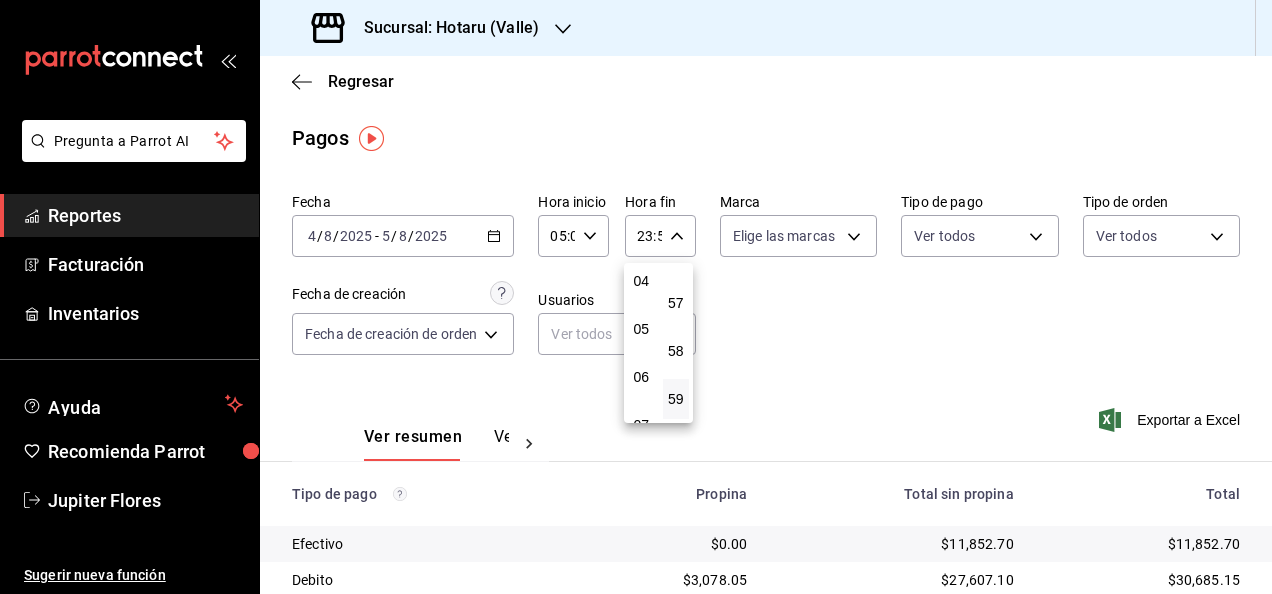 click on "05" at bounding box center (641, 329) 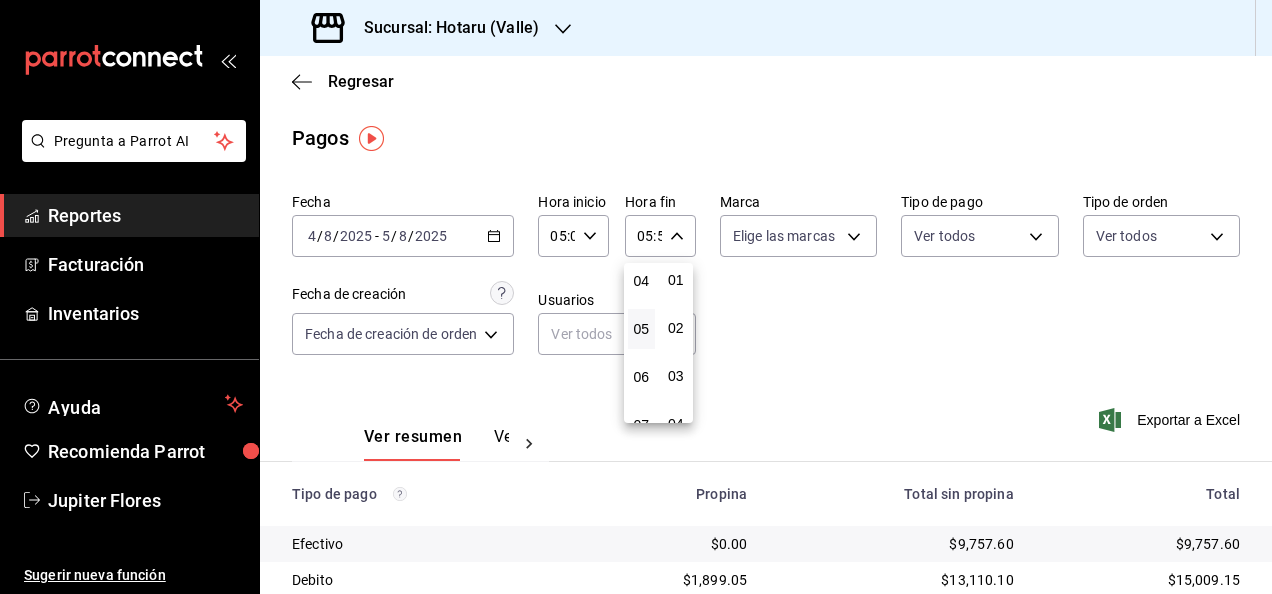 scroll, scrollTop: 0, scrollLeft: 0, axis: both 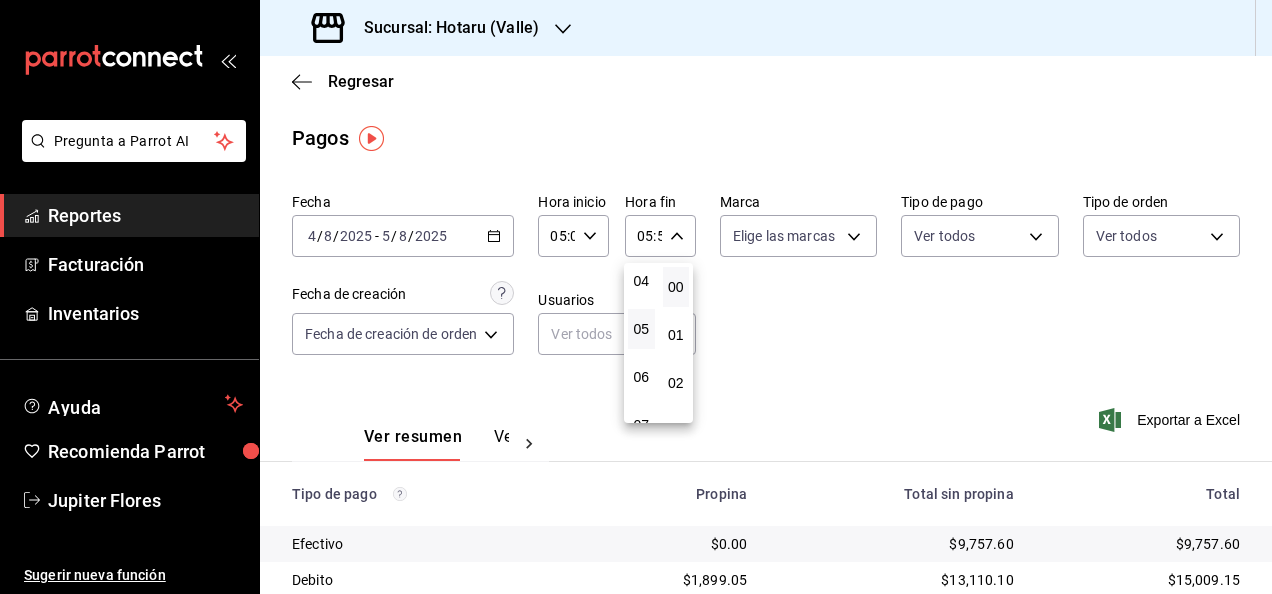 click on "00" at bounding box center [676, 287] 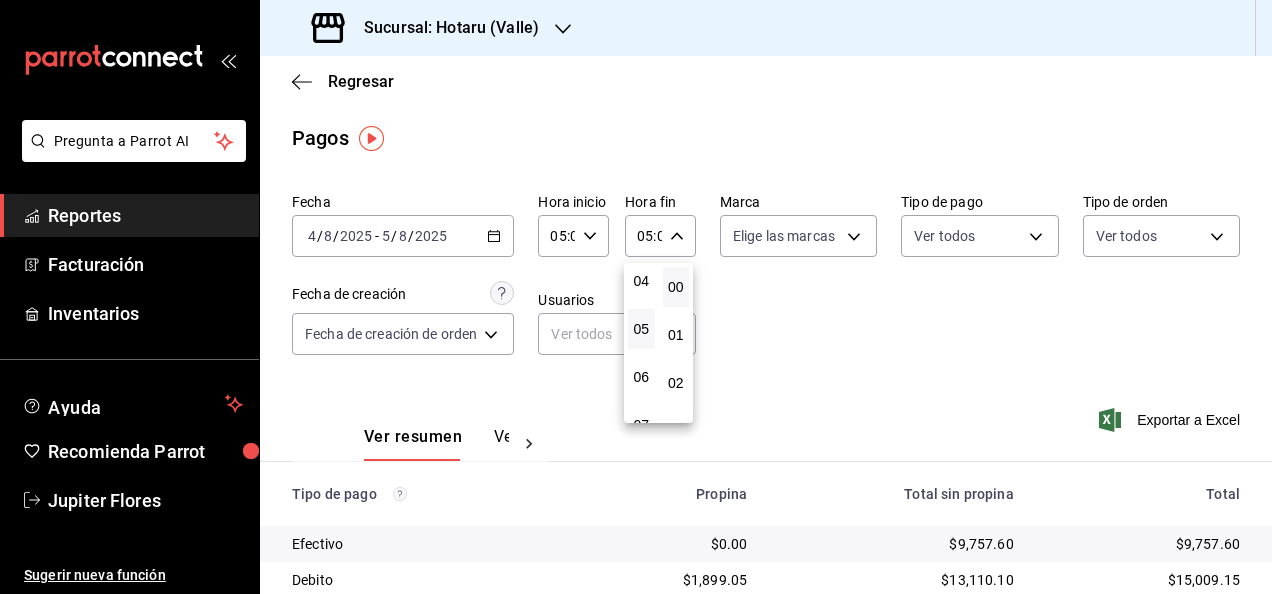 click at bounding box center (636, 297) 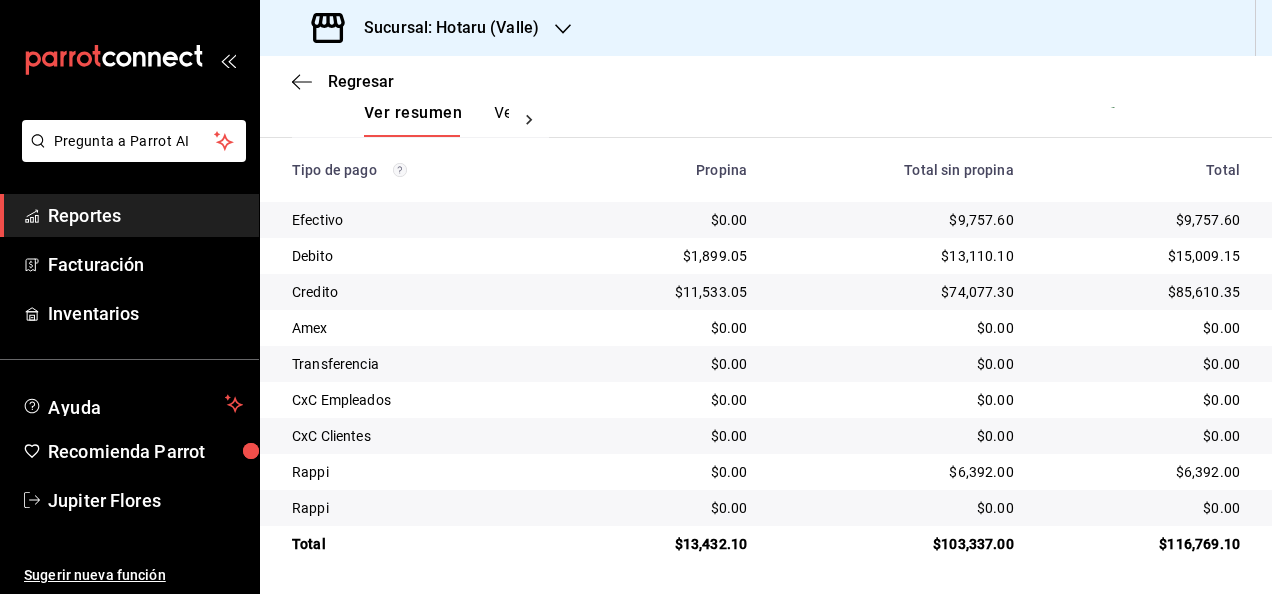 scroll, scrollTop: 0, scrollLeft: 0, axis: both 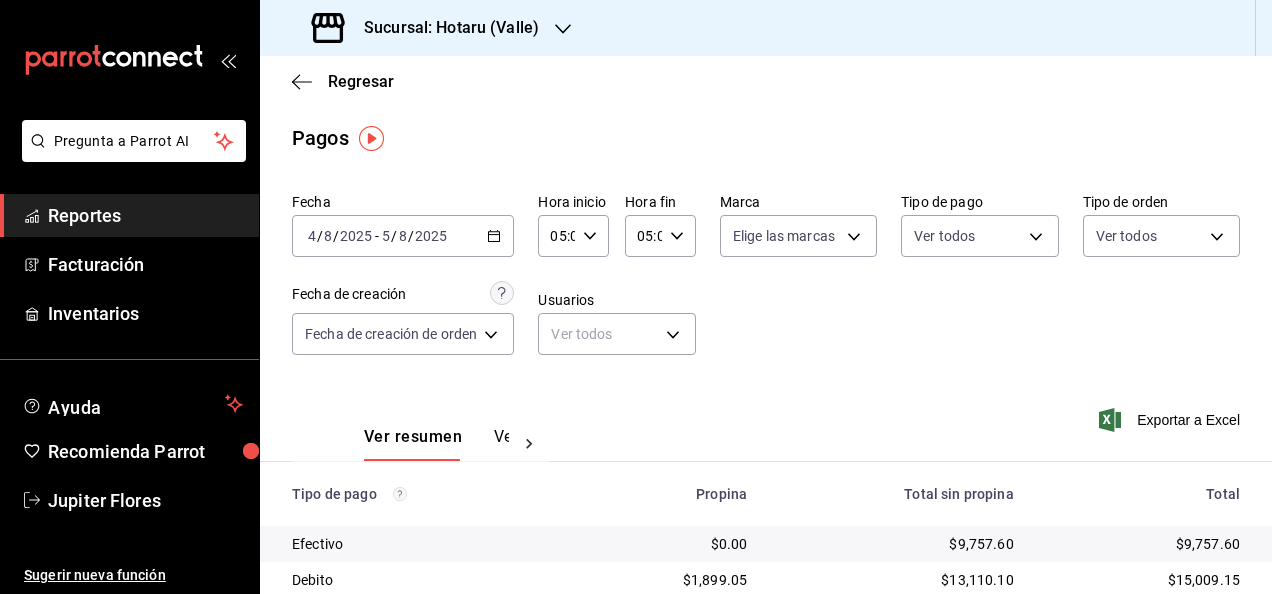 click on "2025-08-04 4 / 8 / 2025 - 2025-08-05 5 / 8 / 2025" at bounding box center [403, 236] 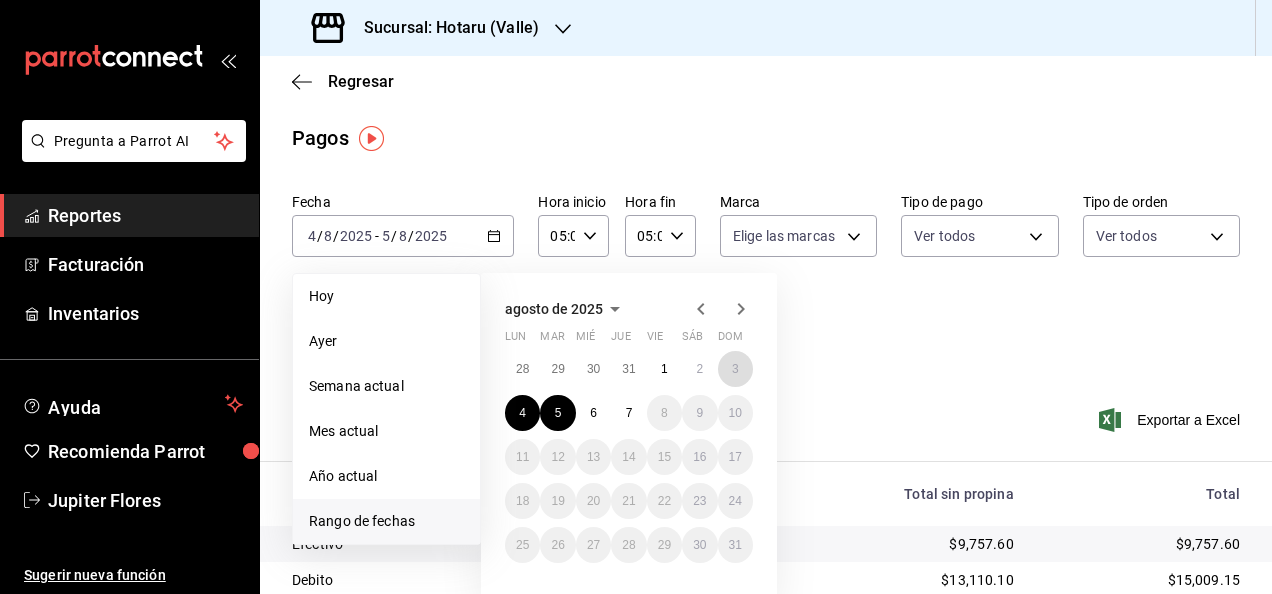 click on "3" at bounding box center (735, 369) 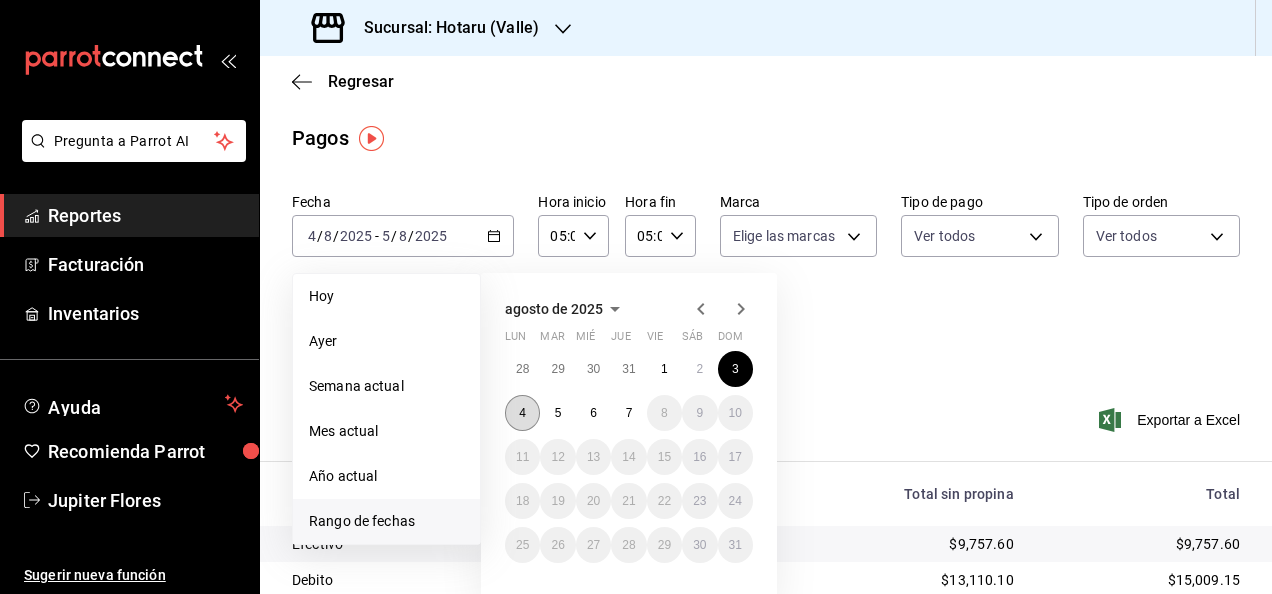 click on "4" at bounding box center [522, 413] 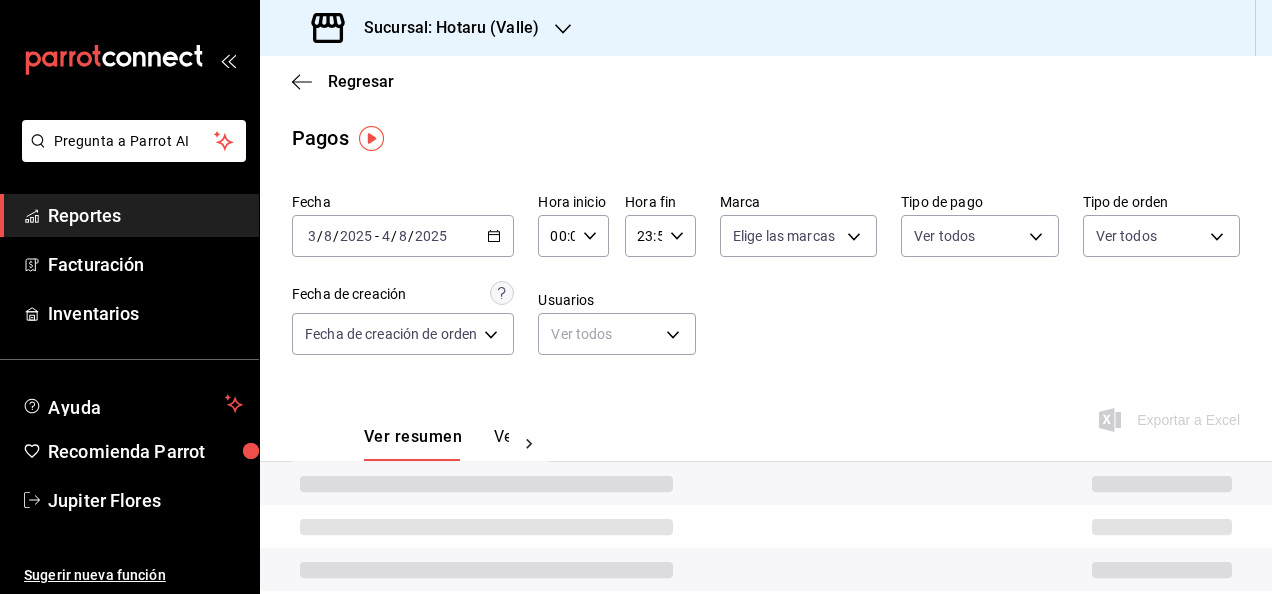 click 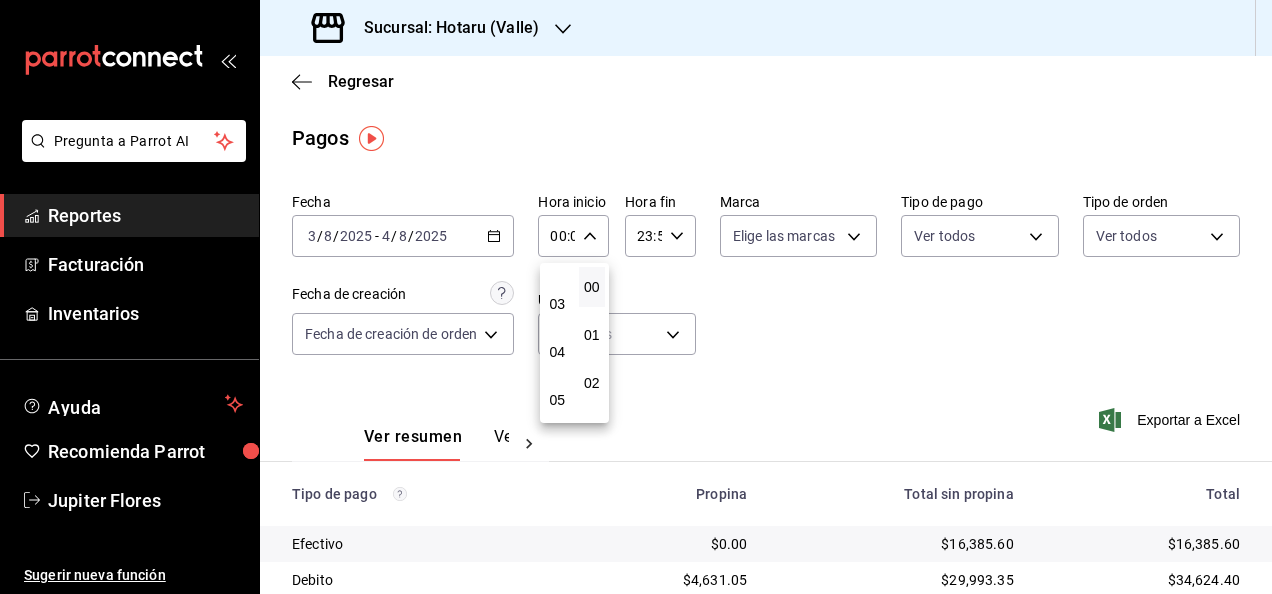 scroll, scrollTop: 128, scrollLeft: 0, axis: vertical 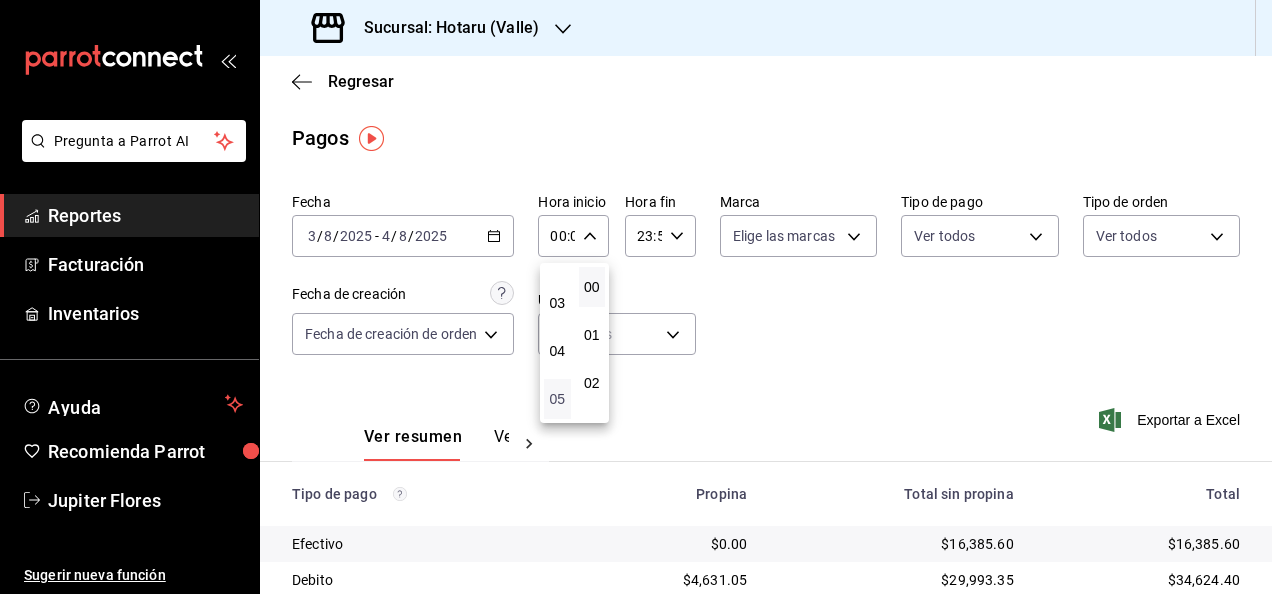 click on "05" at bounding box center (557, 399) 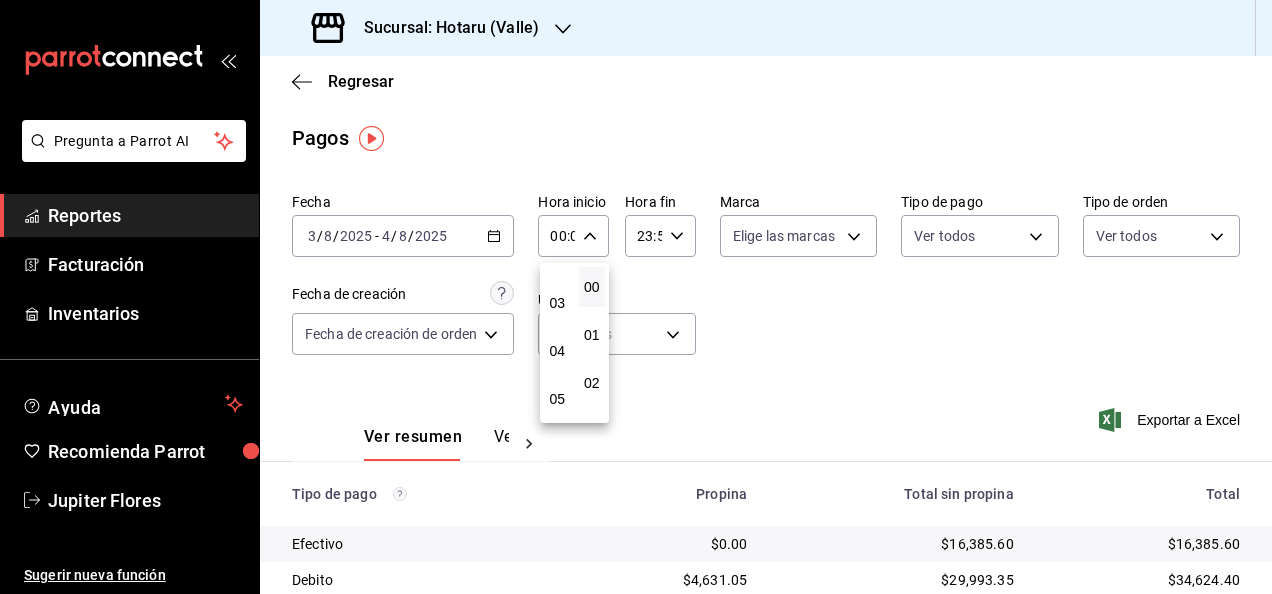 type on "05:00" 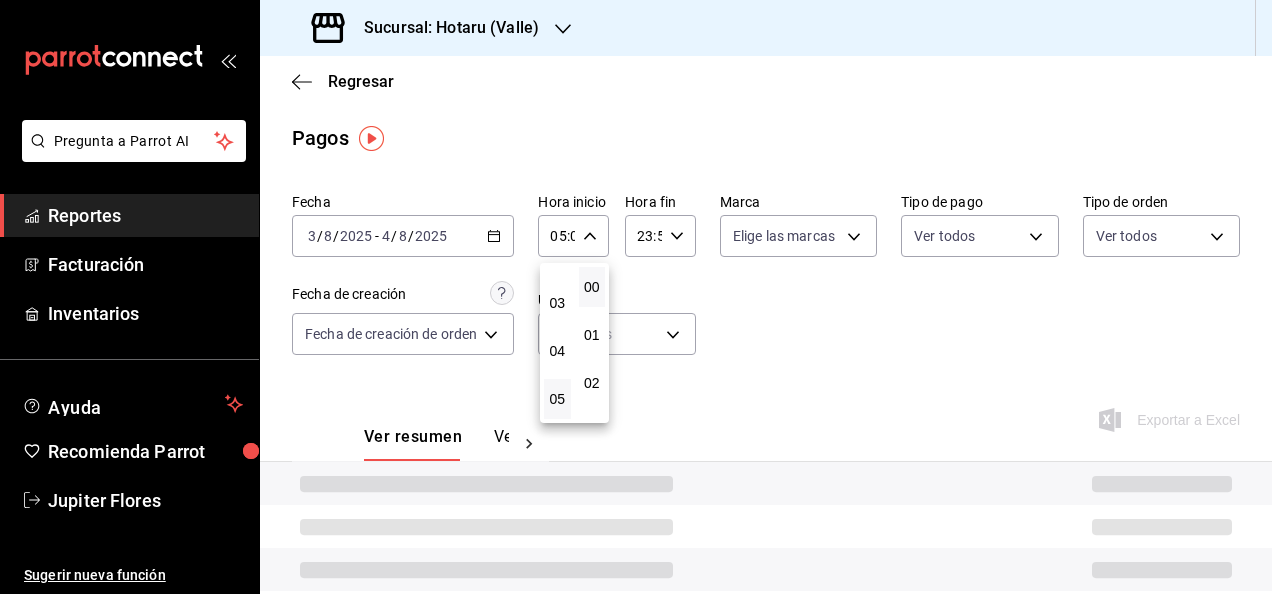 click at bounding box center (636, 297) 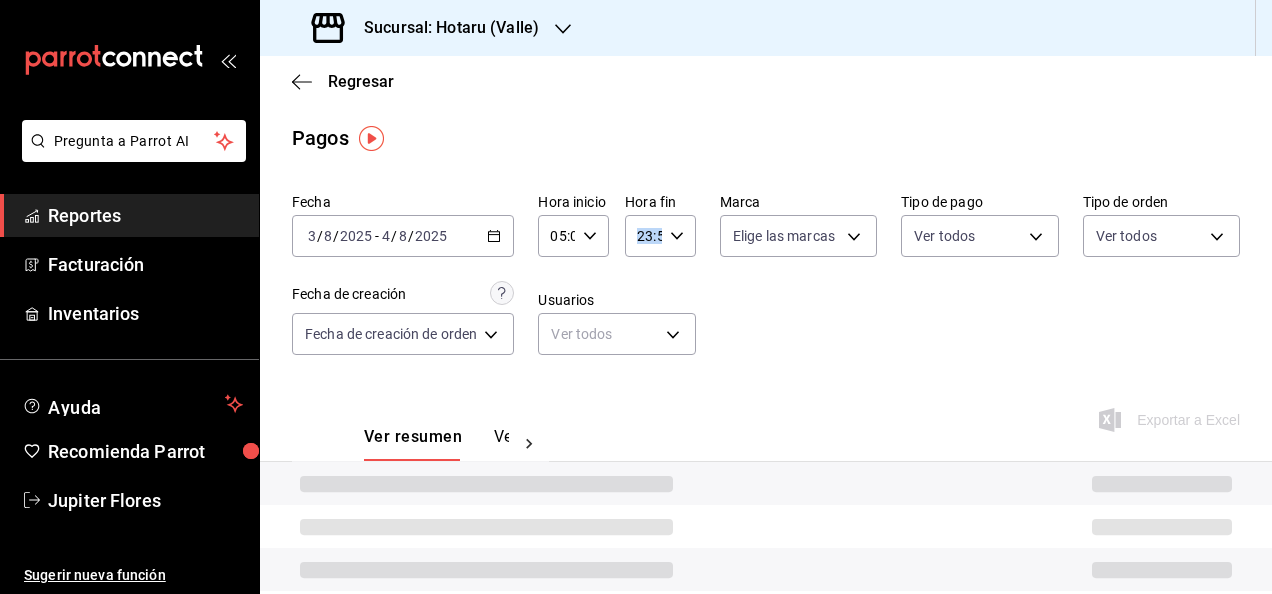 click on "23:59 Hora fin" at bounding box center (660, 236) 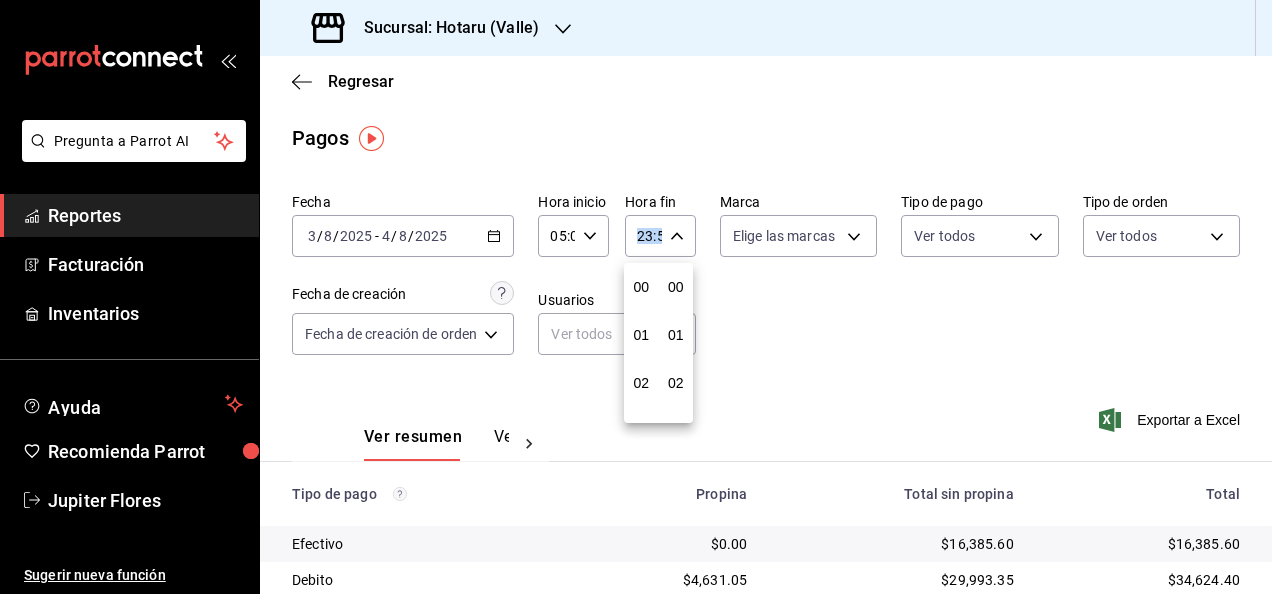 scroll, scrollTop: 992, scrollLeft: 0, axis: vertical 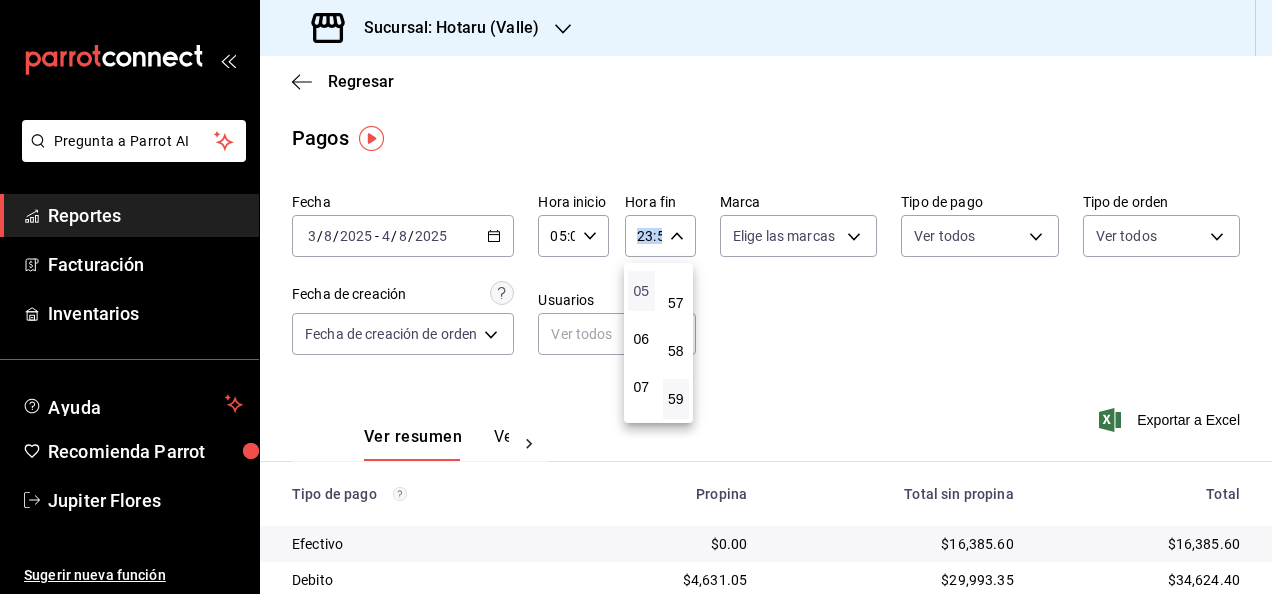 drag, startPoint x: 663, startPoint y: 248, endPoint x: 640, endPoint y: 292, distance: 49.648766 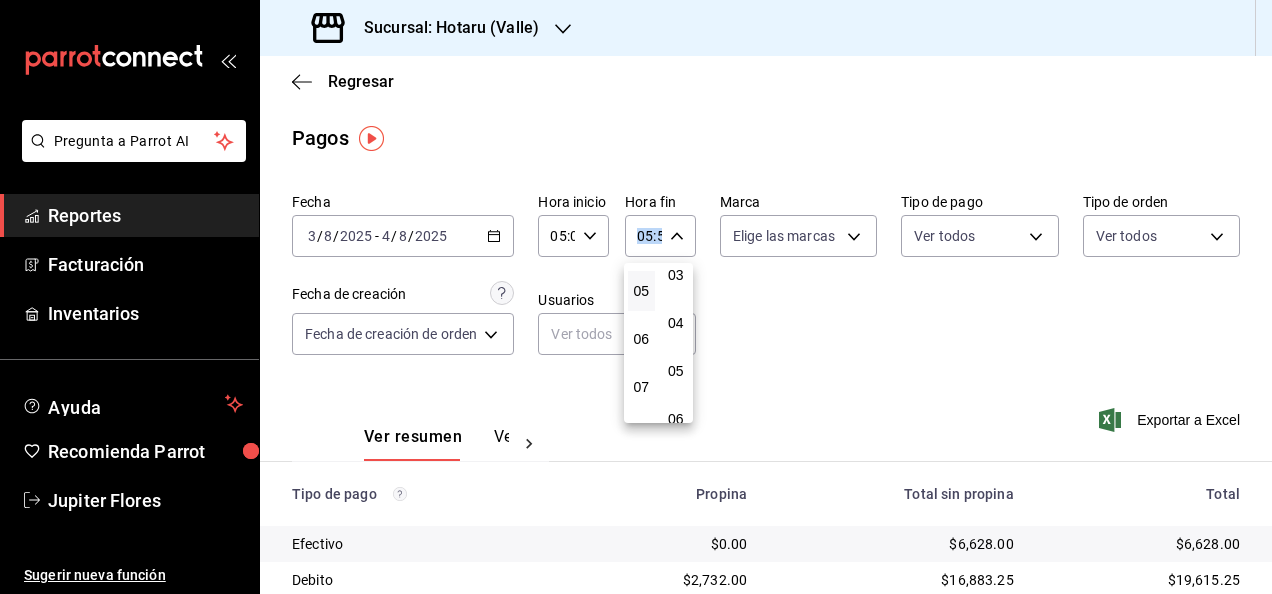 scroll, scrollTop: 0, scrollLeft: 0, axis: both 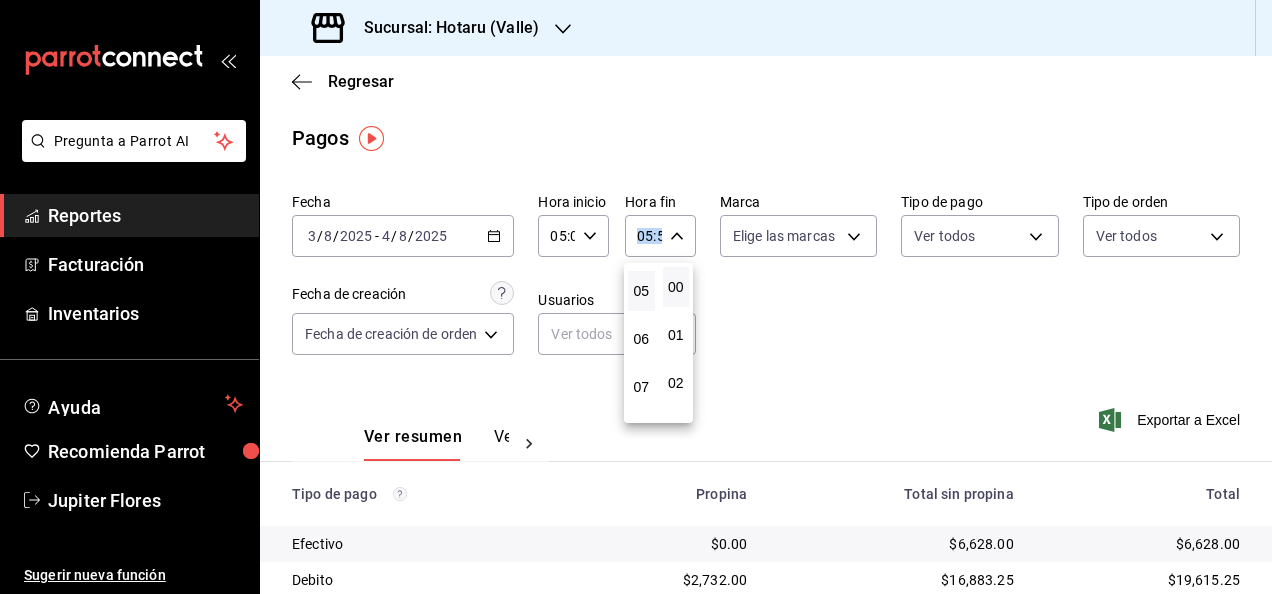click on "00" at bounding box center (676, 287) 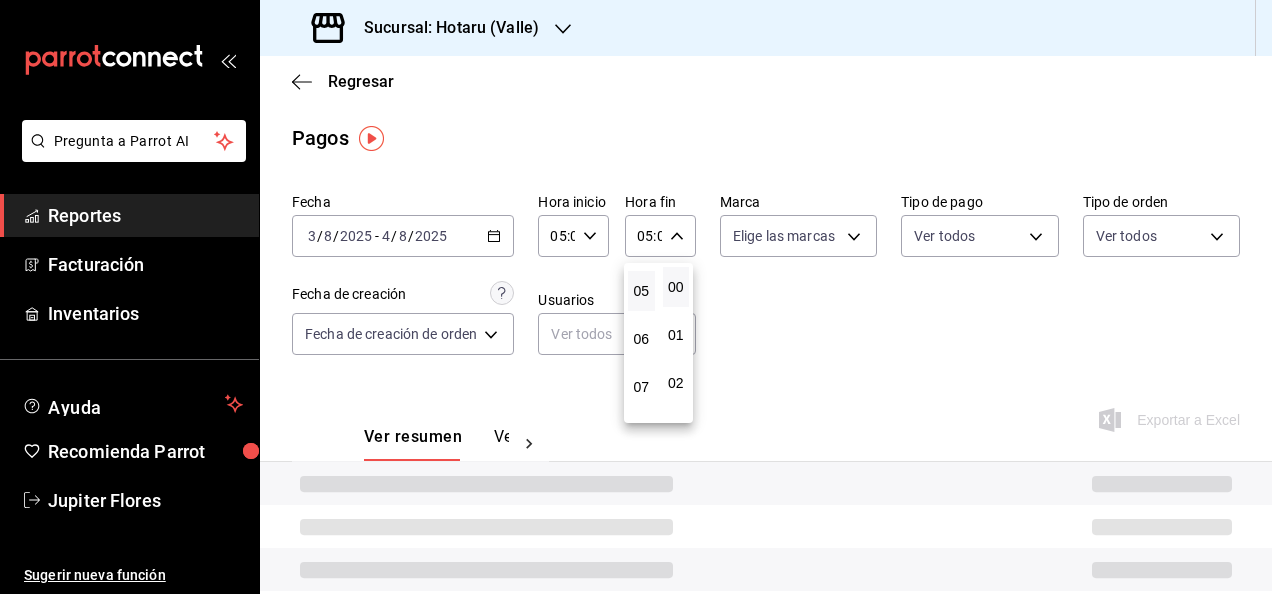 click at bounding box center (636, 297) 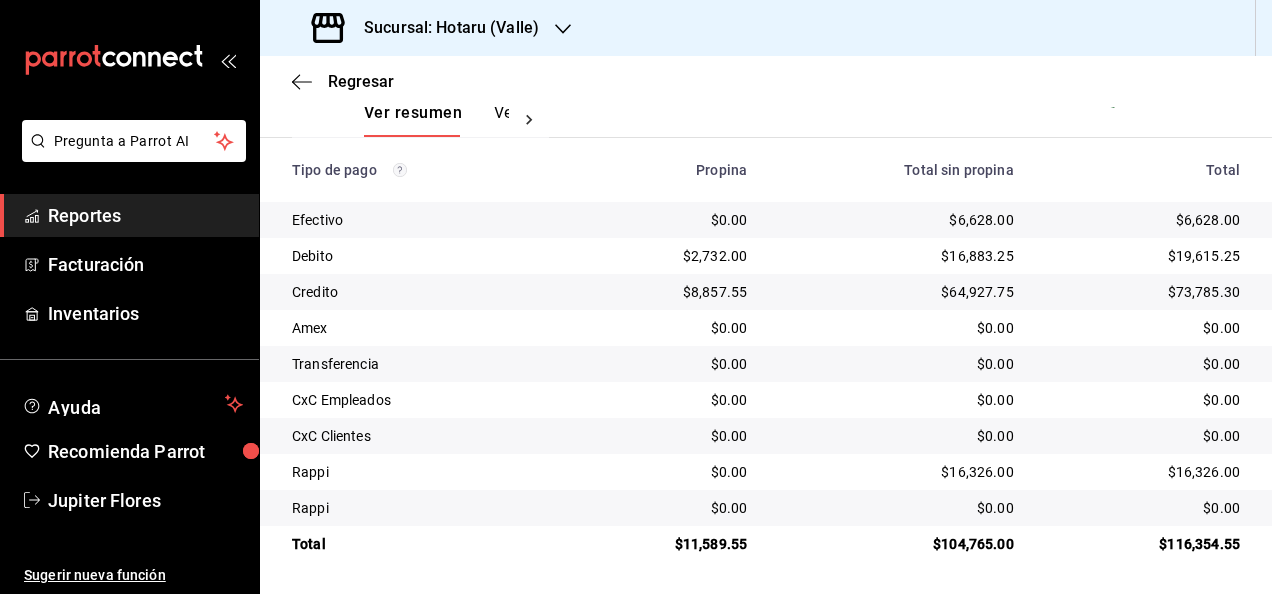 scroll, scrollTop: 0, scrollLeft: 0, axis: both 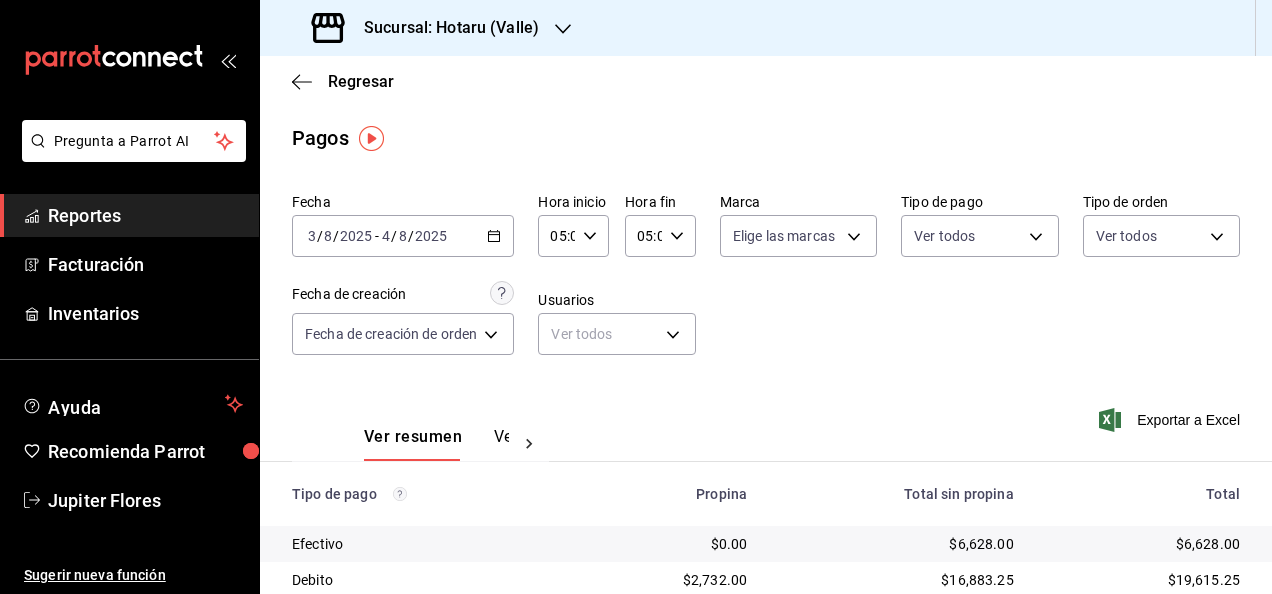 click 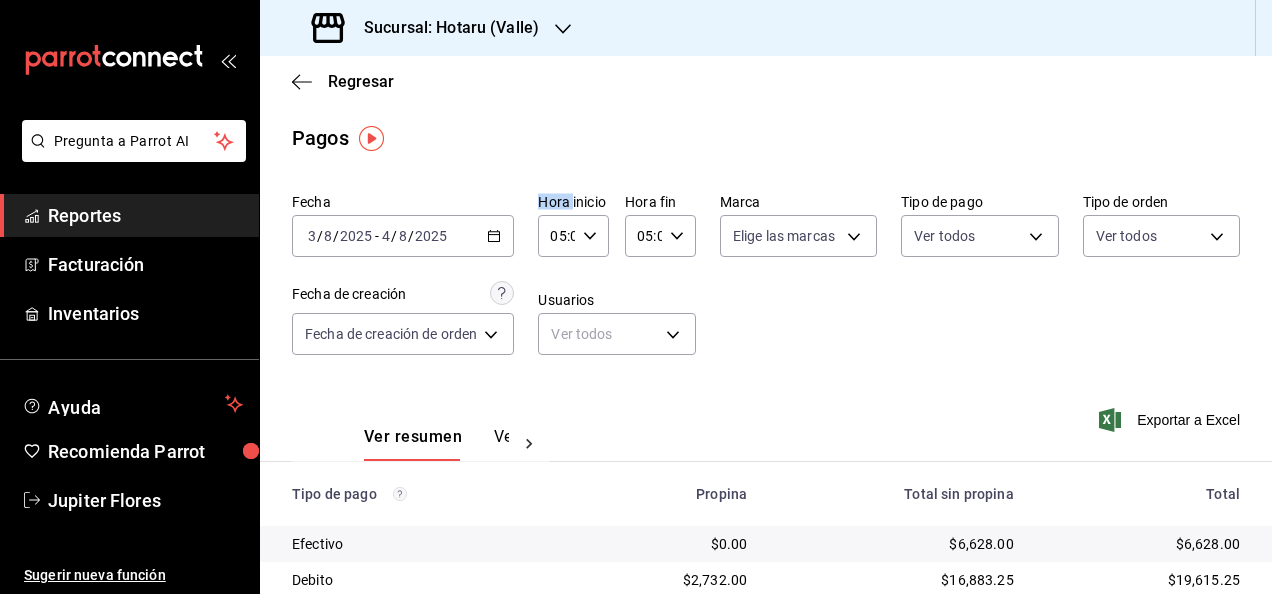 click on "2025-08-03 3 / 8 / 2025 - 2025-08-04 4 / 8 / 2025" at bounding box center (403, 236) 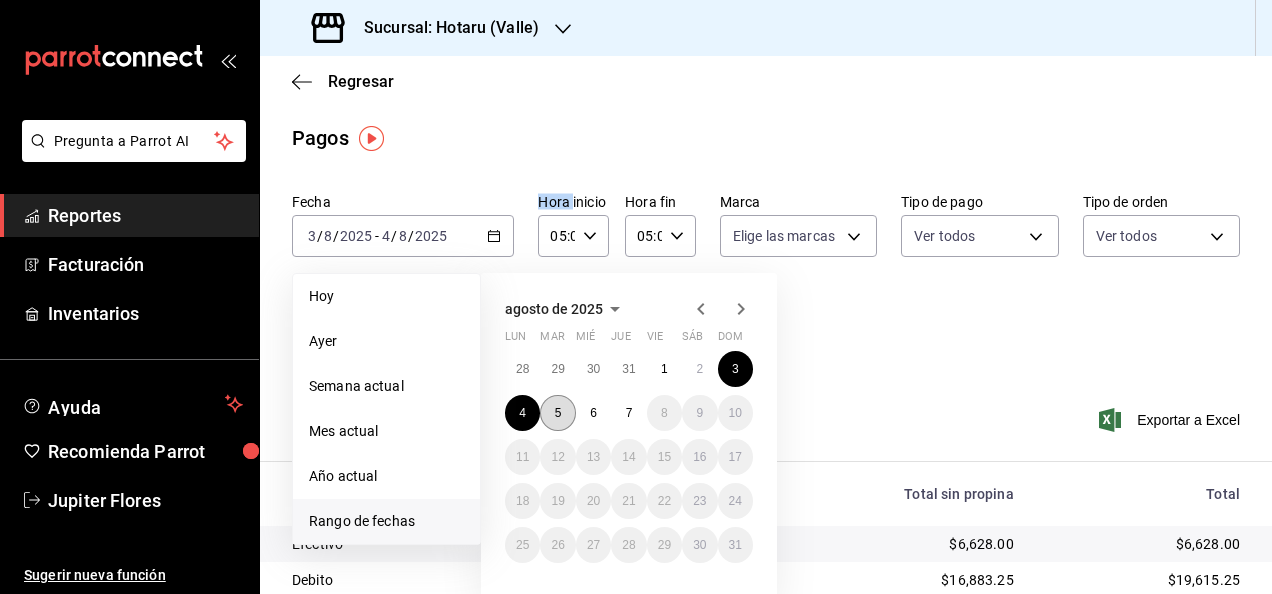 click on "5" at bounding box center [558, 413] 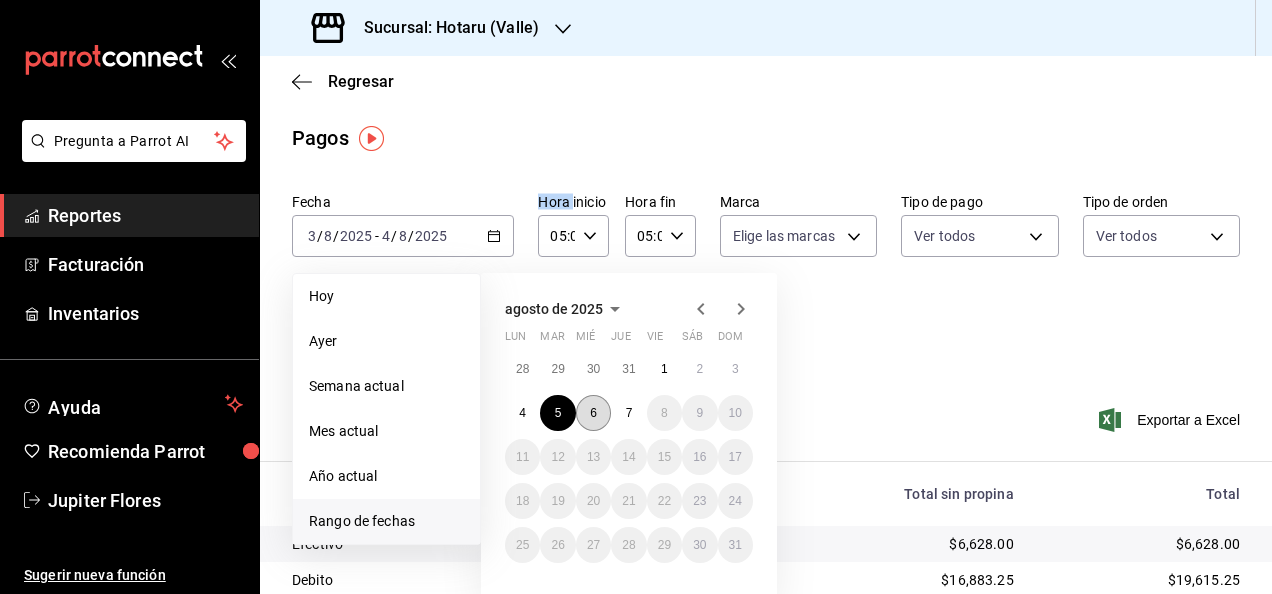 click on "6" at bounding box center (593, 413) 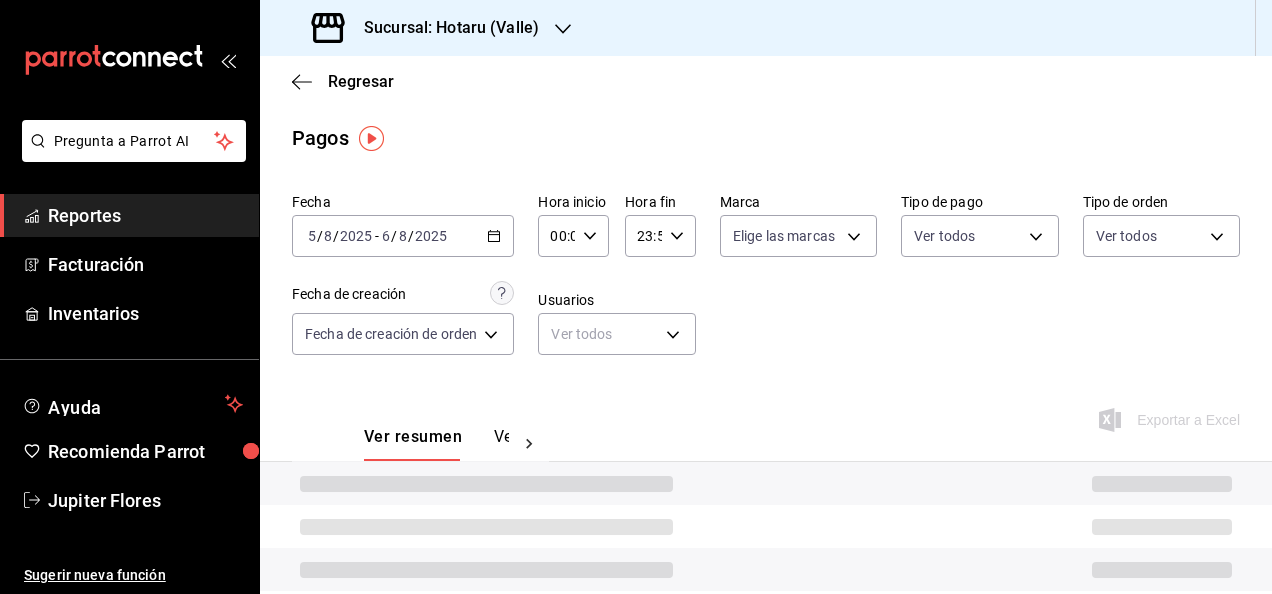 click on "00:00 Hora inicio" at bounding box center (573, 236) 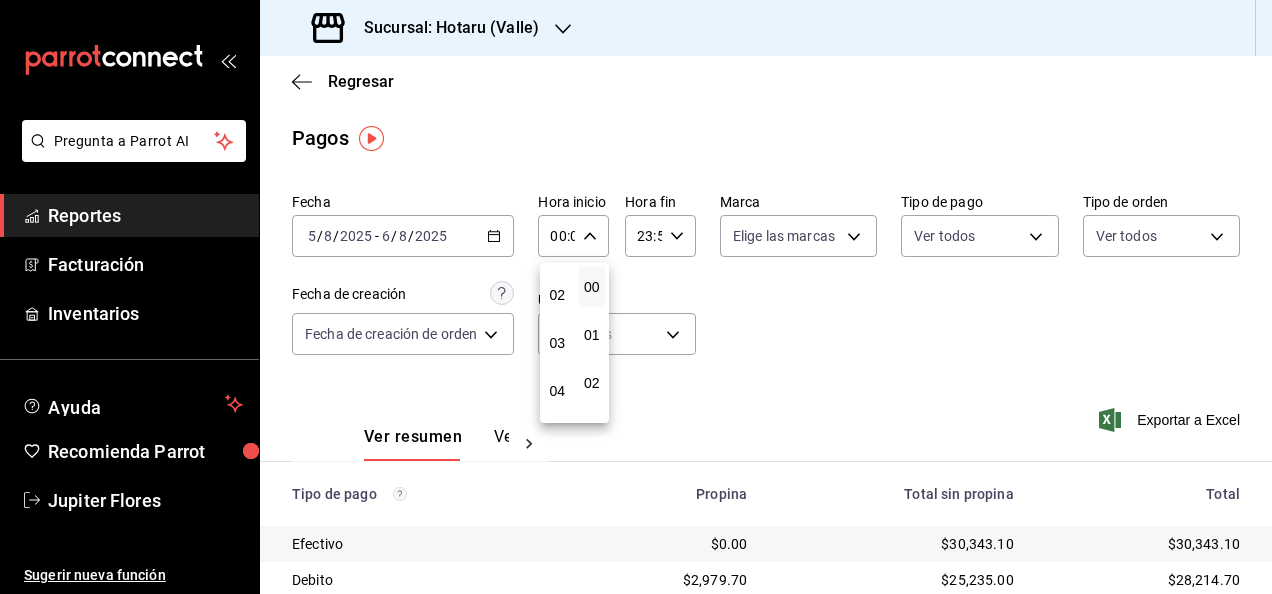 scroll, scrollTop: 196, scrollLeft: 0, axis: vertical 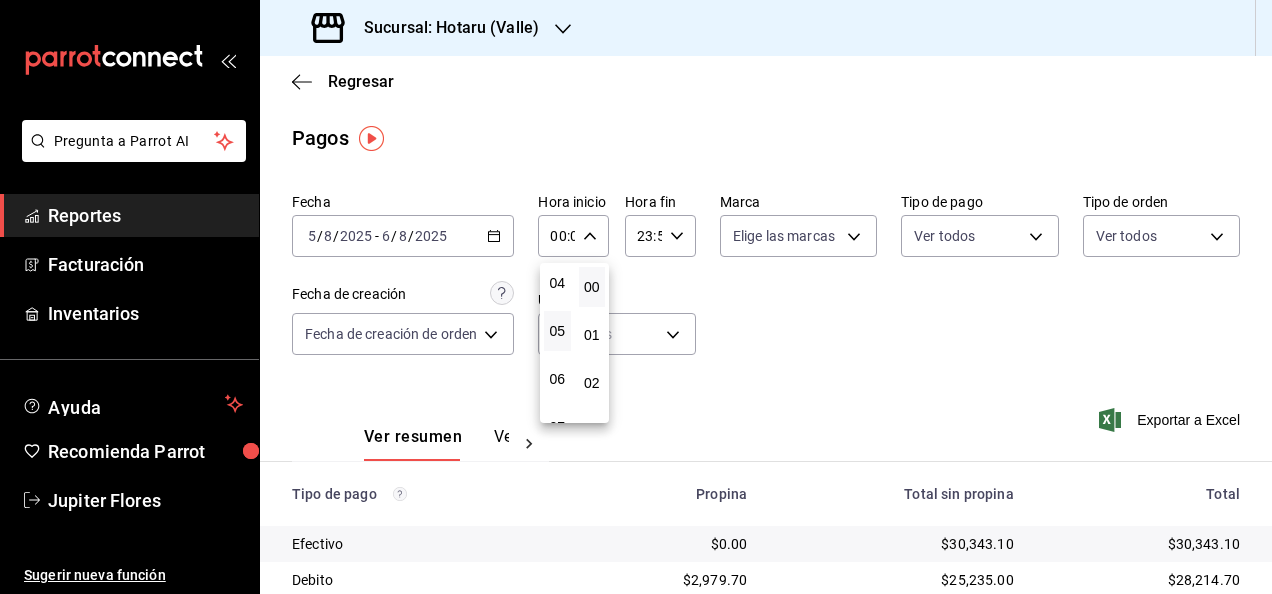 click on "05" at bounding box center [557, 331] 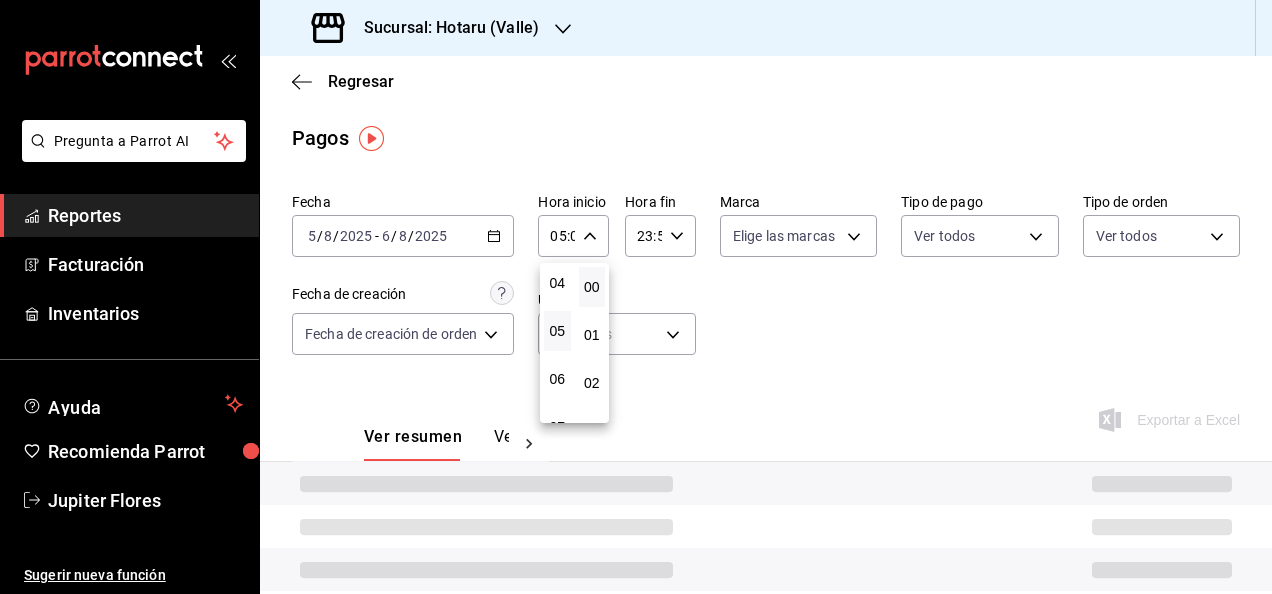 click at bounding box center [636, 297] 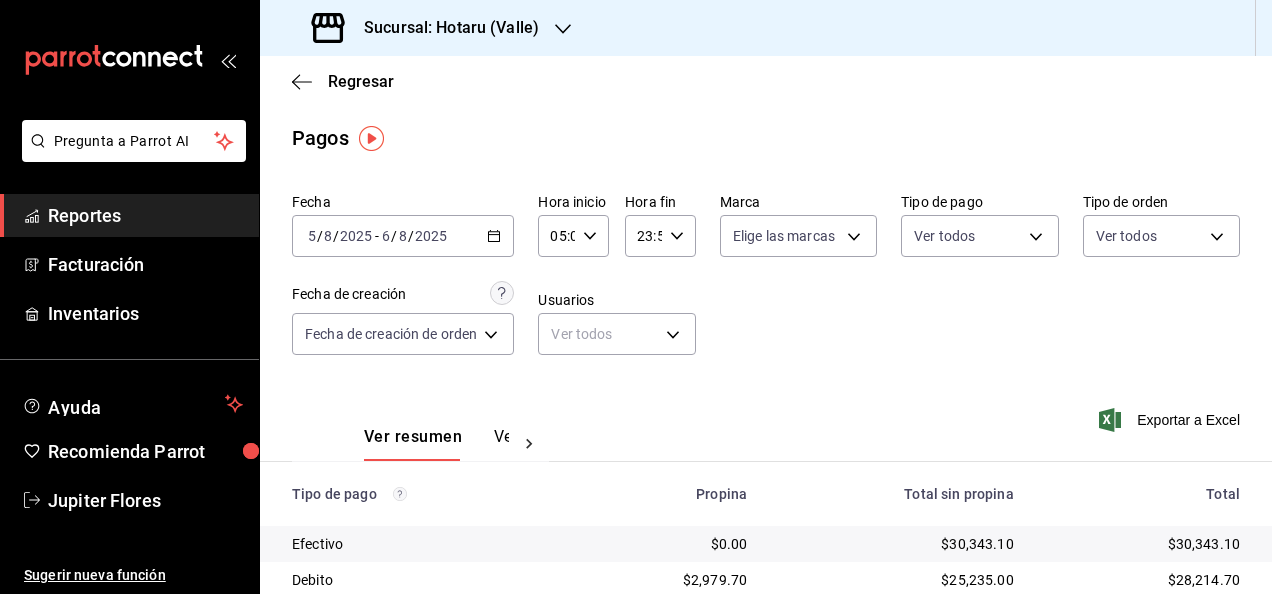 click on "23:59 Hora fin" at bounding box center (660, 236) 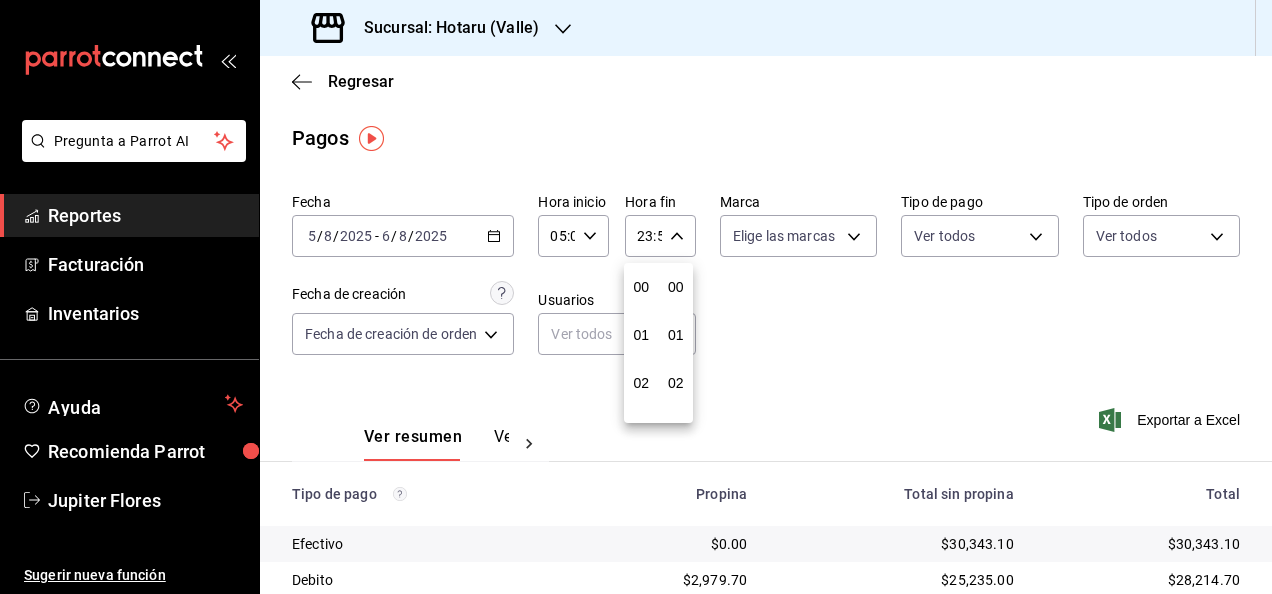 scroll, scrollTop: 992, scrollLeft: 0, axis: vertical 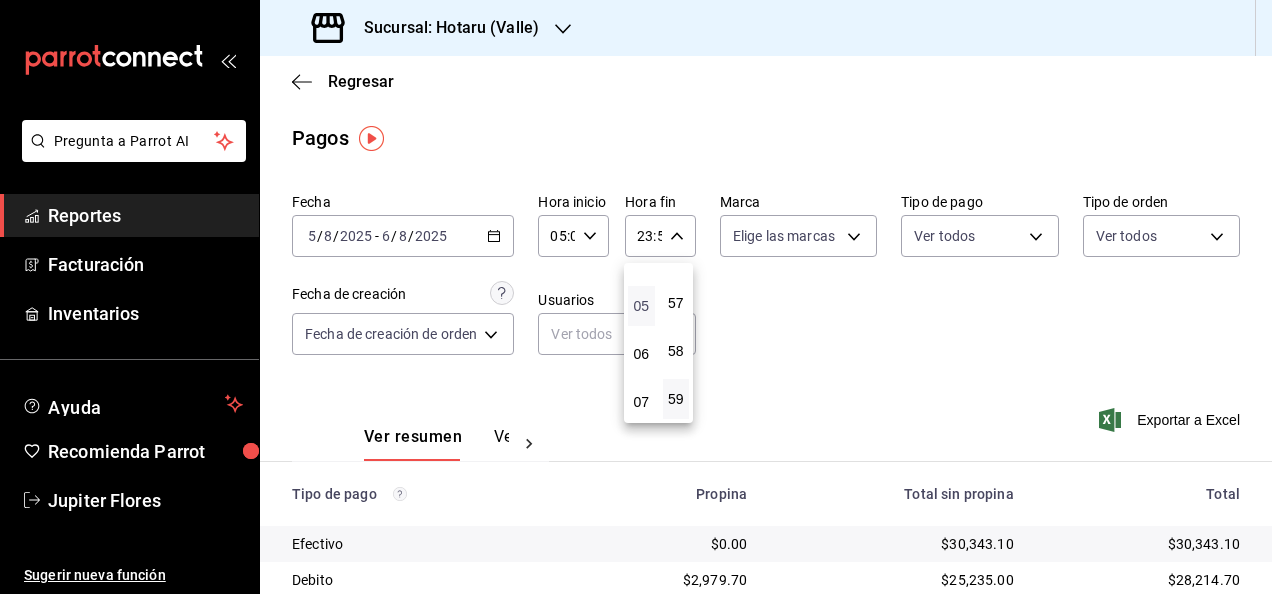 click on "05" at bounding box center (641, 306) 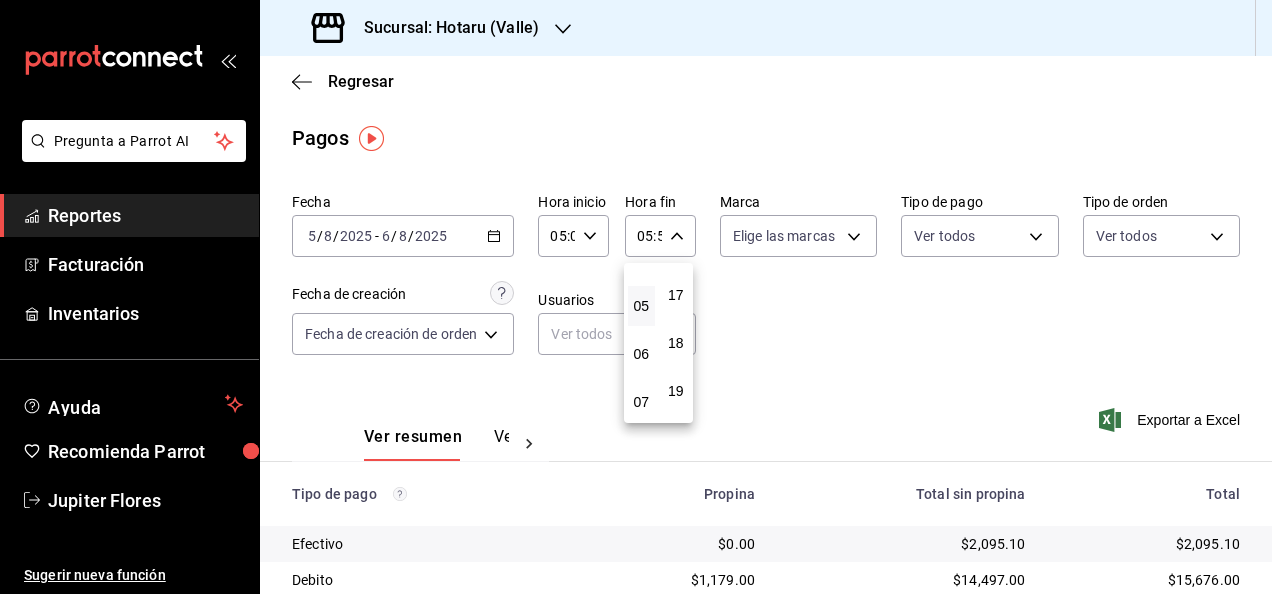 scroll, scrollTop: 0, scrollLeft: 0, axis: both 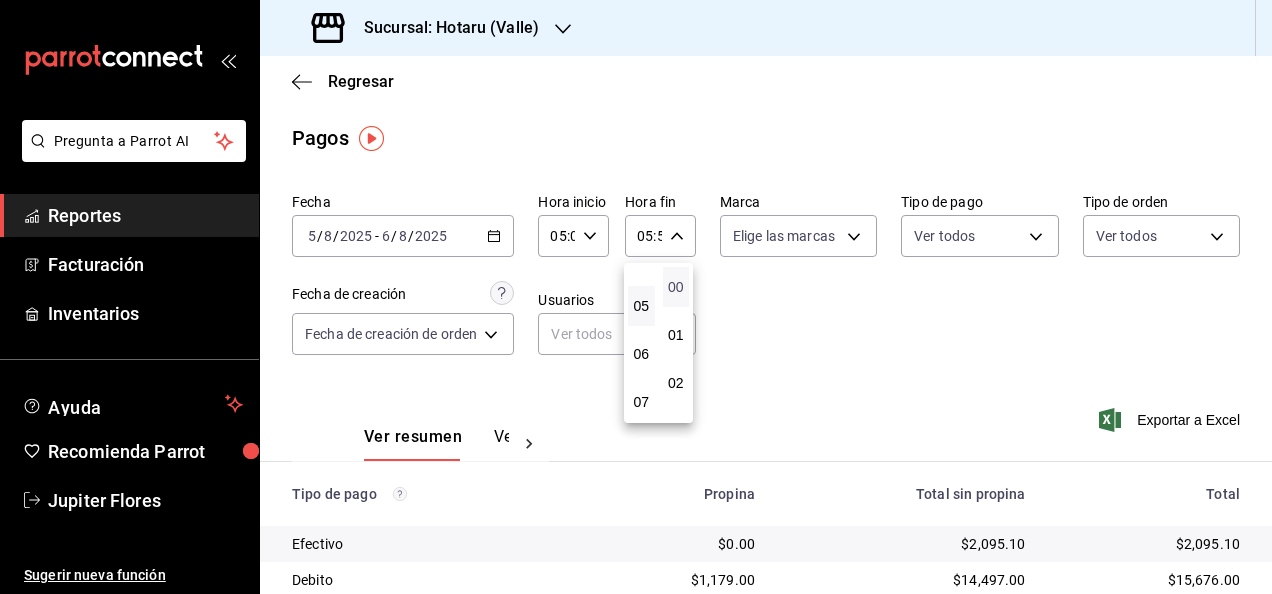 click on "00" at bounding box center [676, 287] 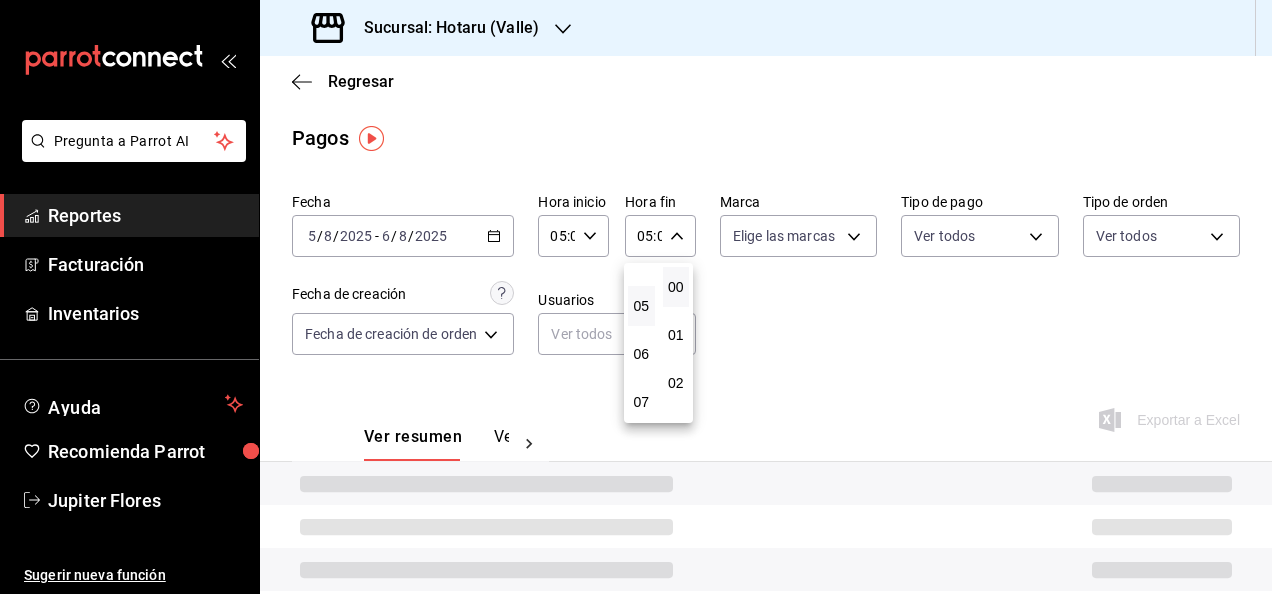 click at bounding box center (636, 297) 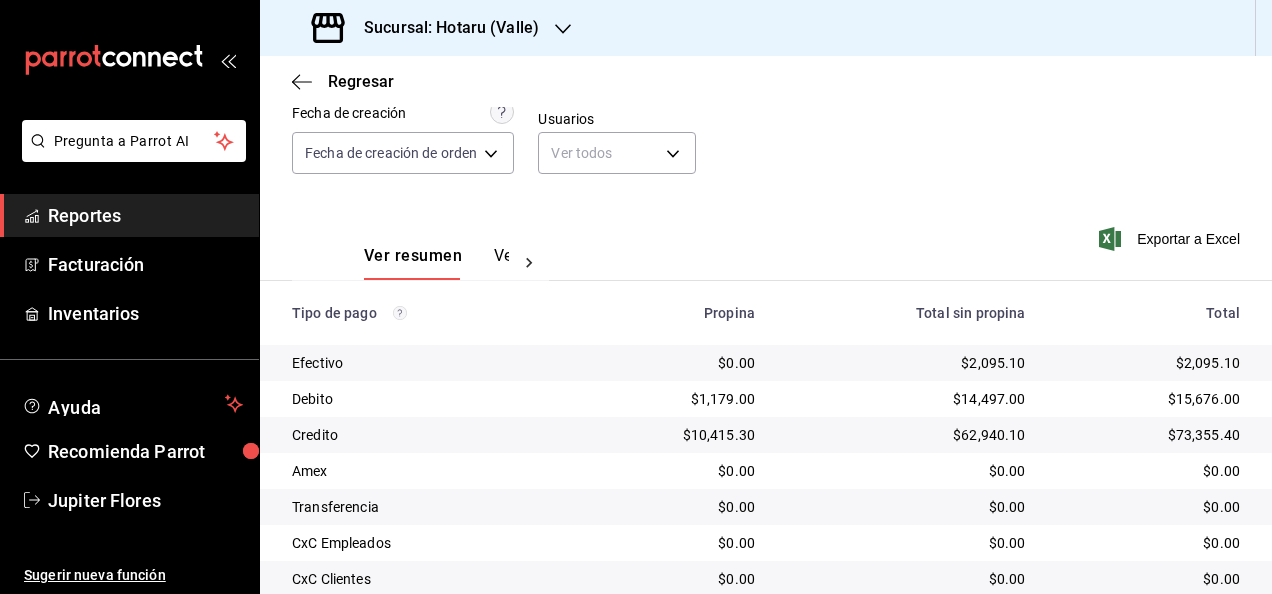 scroll, scrollTop: 324, scrollLeft: 0, axis: vertical 